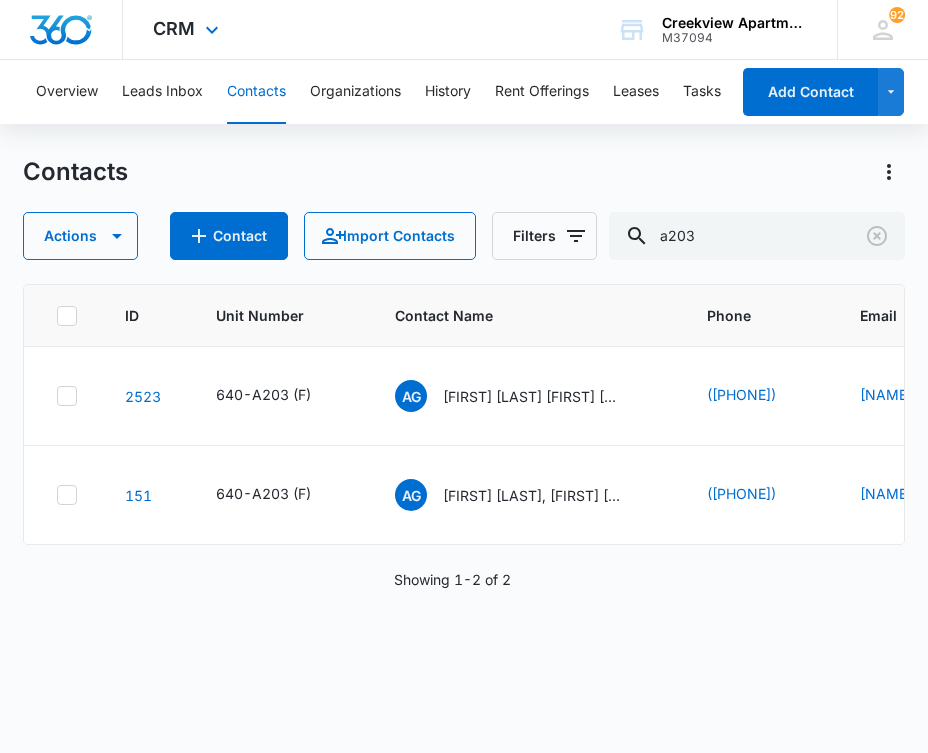 scroll, scrollTop: 0, scrollLeft: 0, axis: both 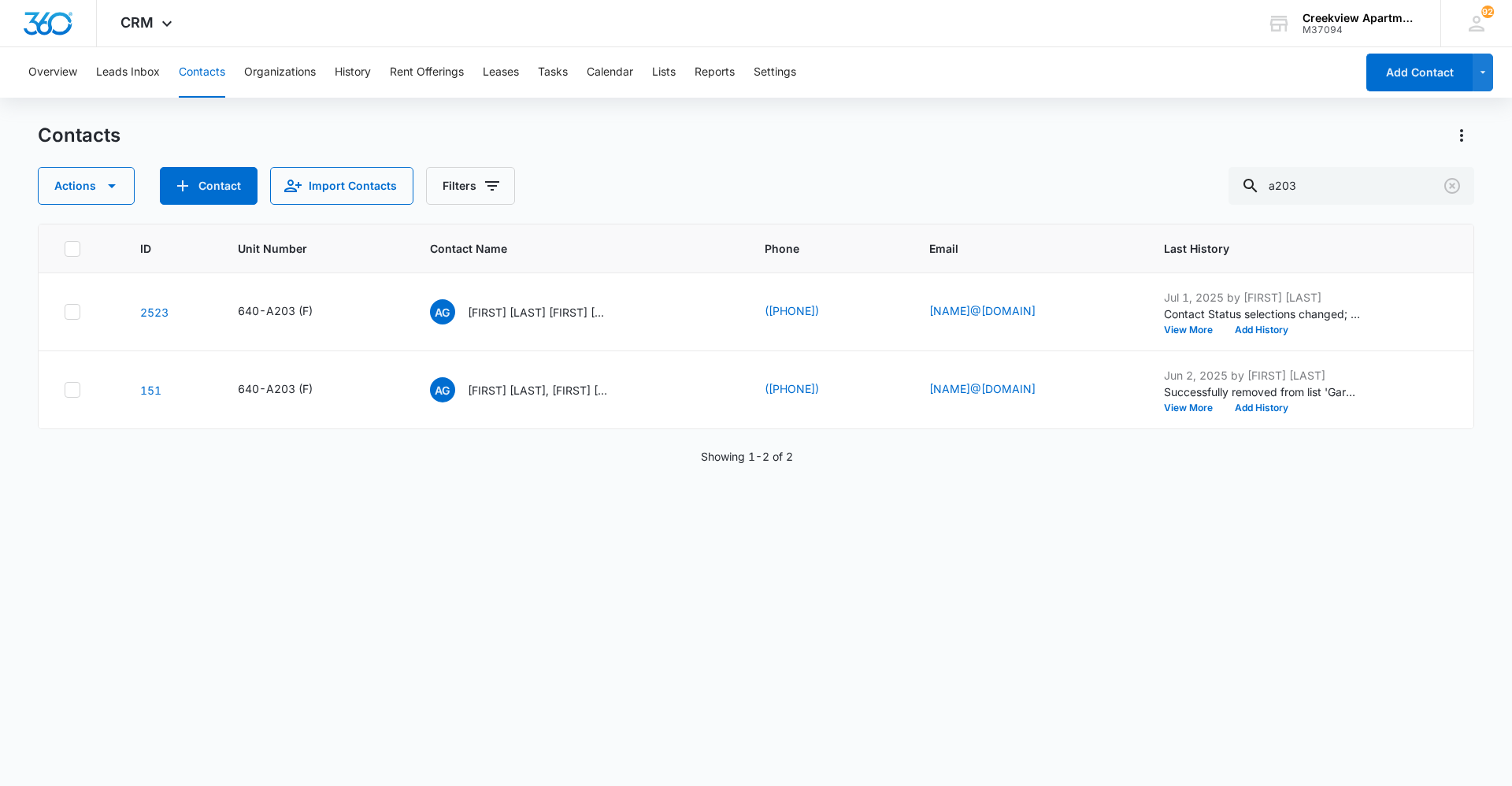 drag, startPoint x: 584, startPoint y: 179, endPoint x: 560, endPoint y: 176, distance: 24.186773 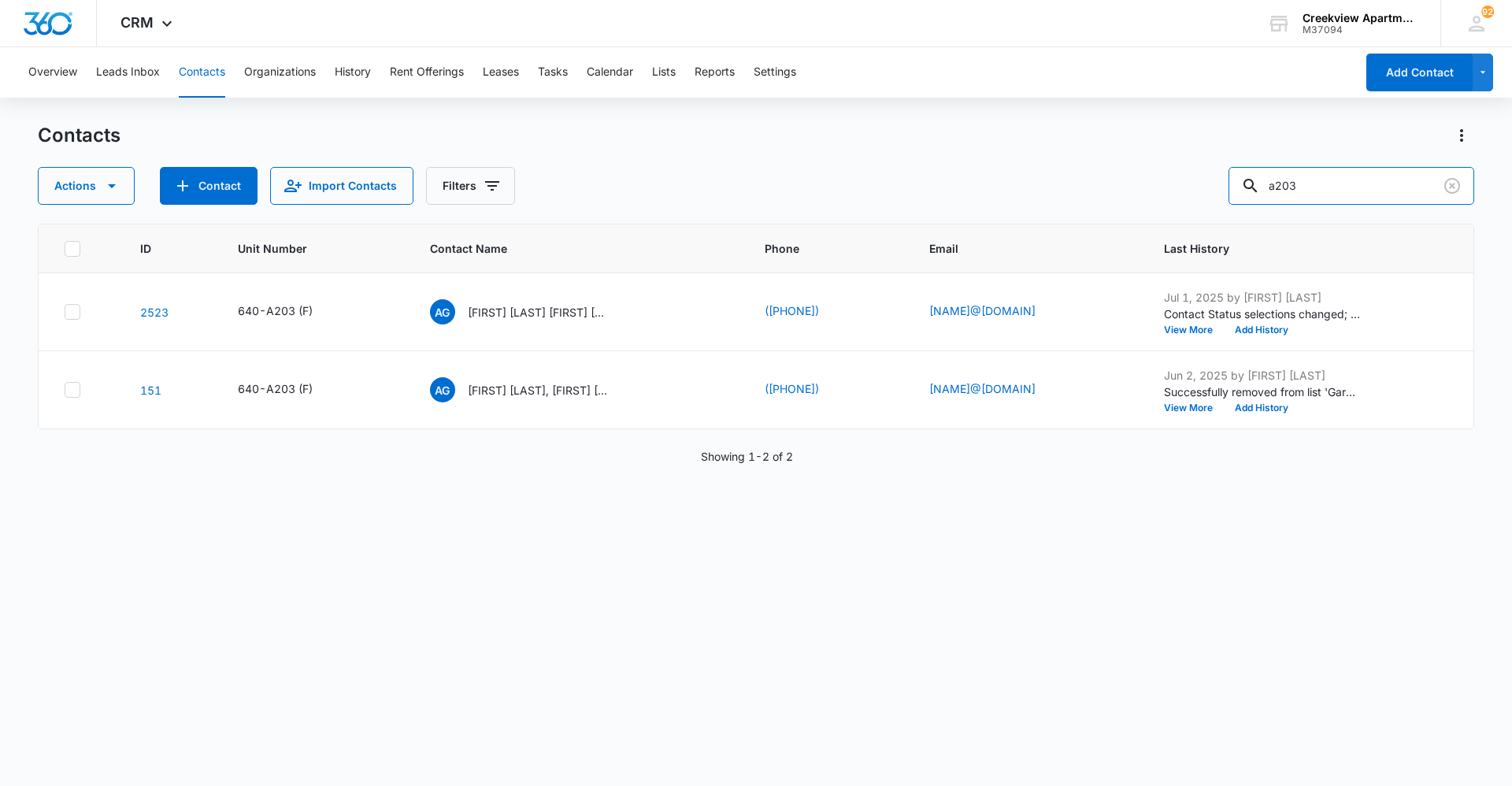 drag, startPoint x: 1324, startPoint y: 182, endPoint x: 1225, endPoint y: 182, distance: 99 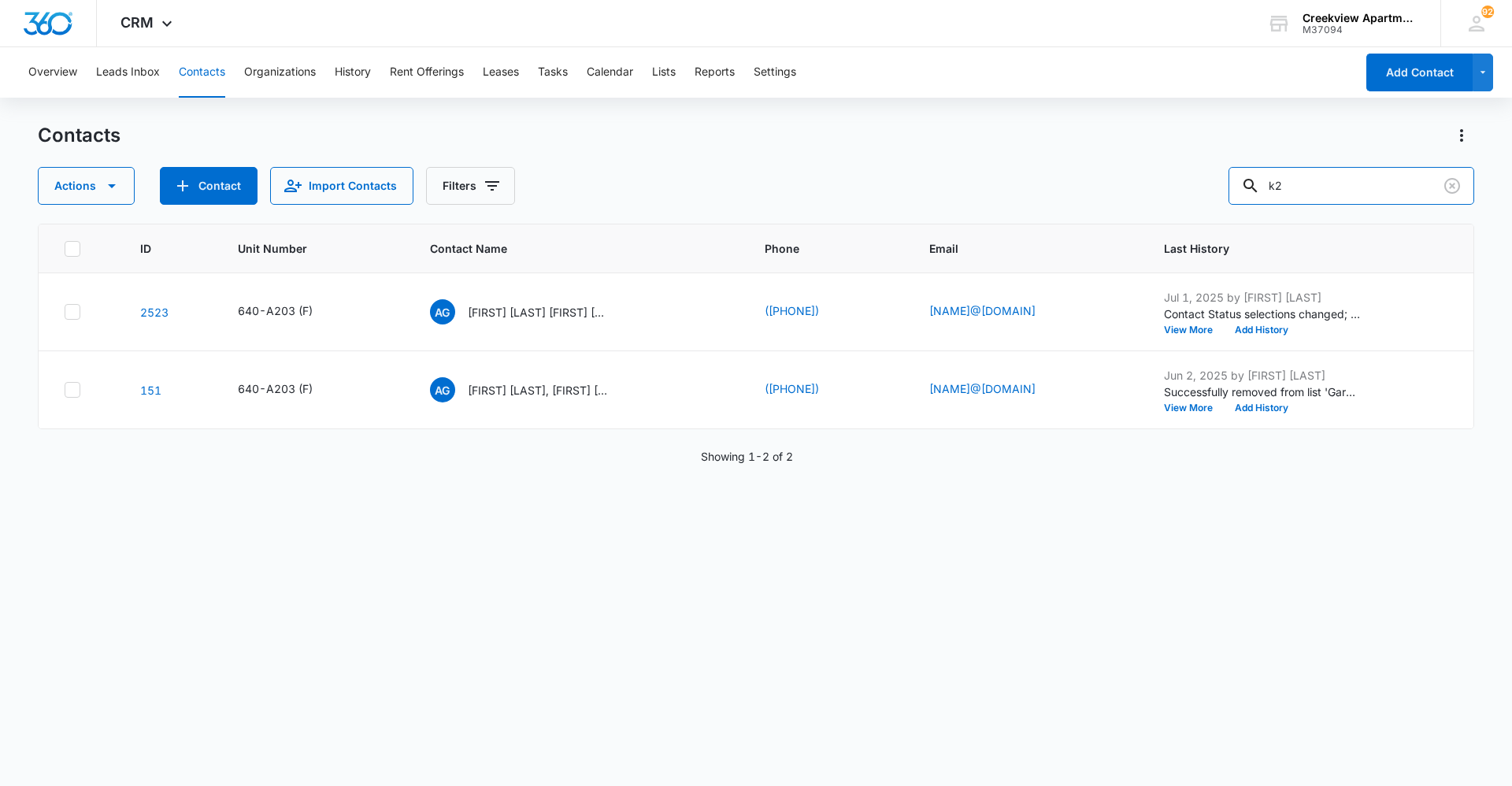 type on "k" 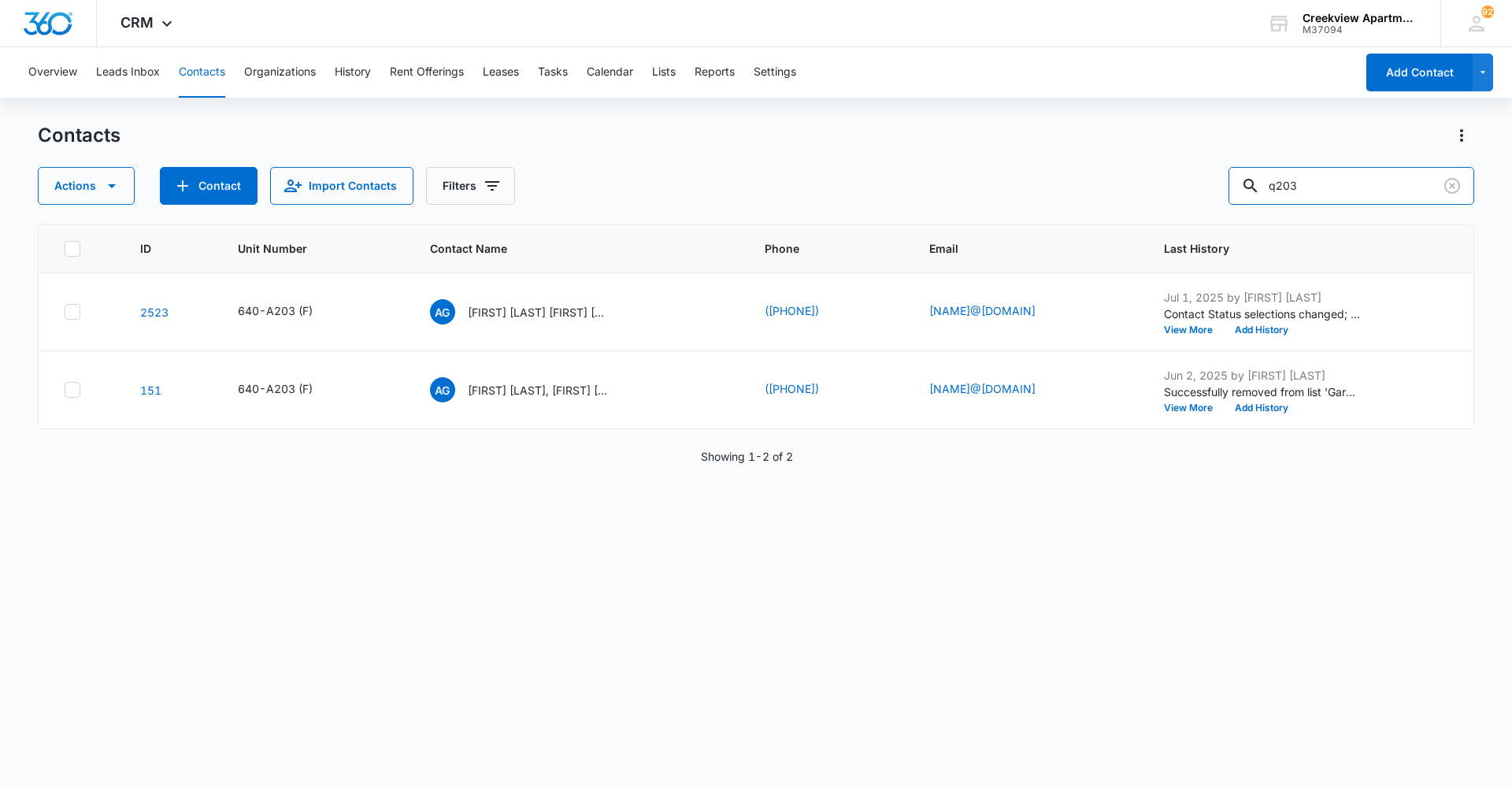 type on "q203" 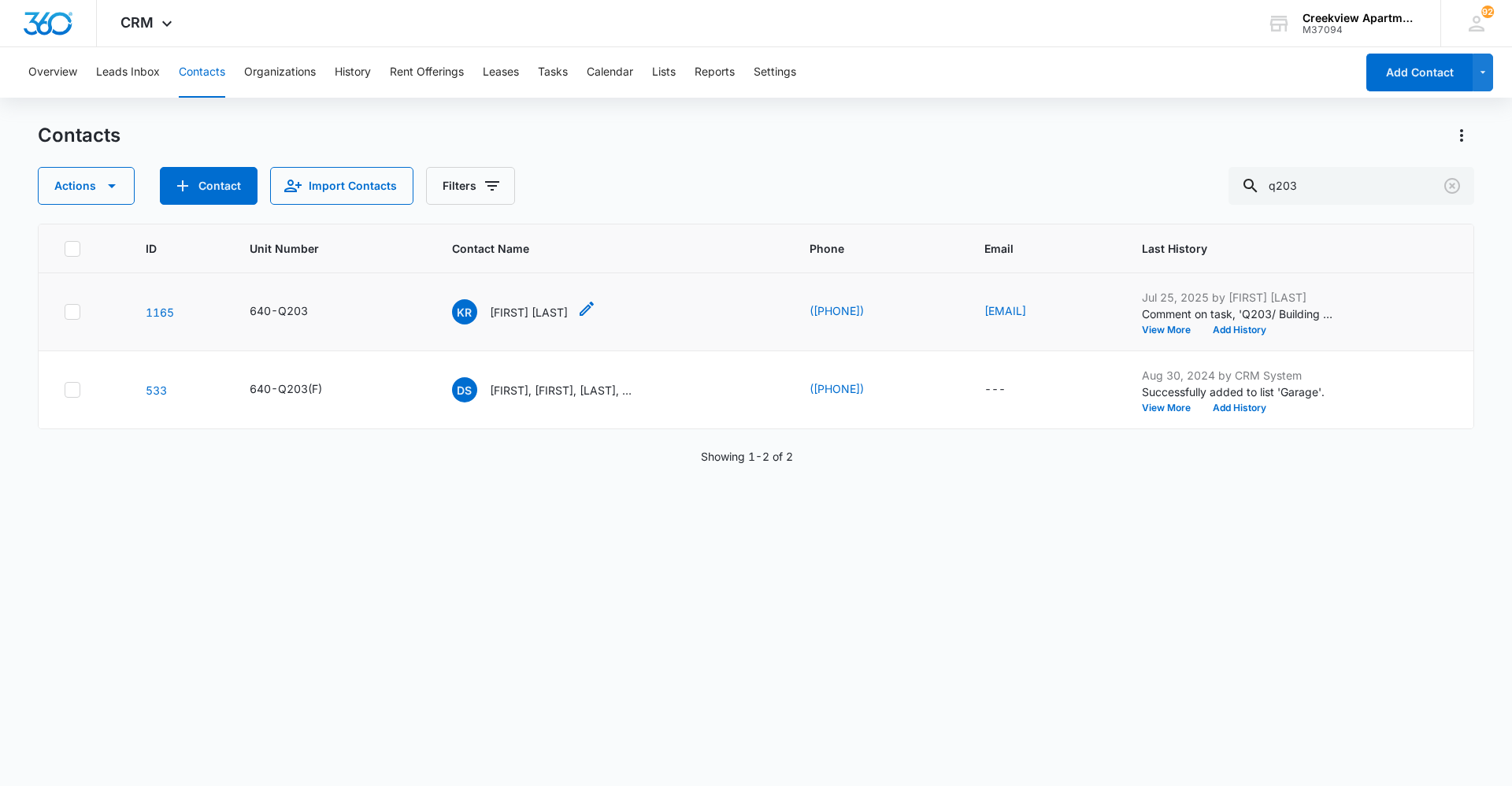 click on "[FIRST] [LAST]" at bounding box center [528, 312] 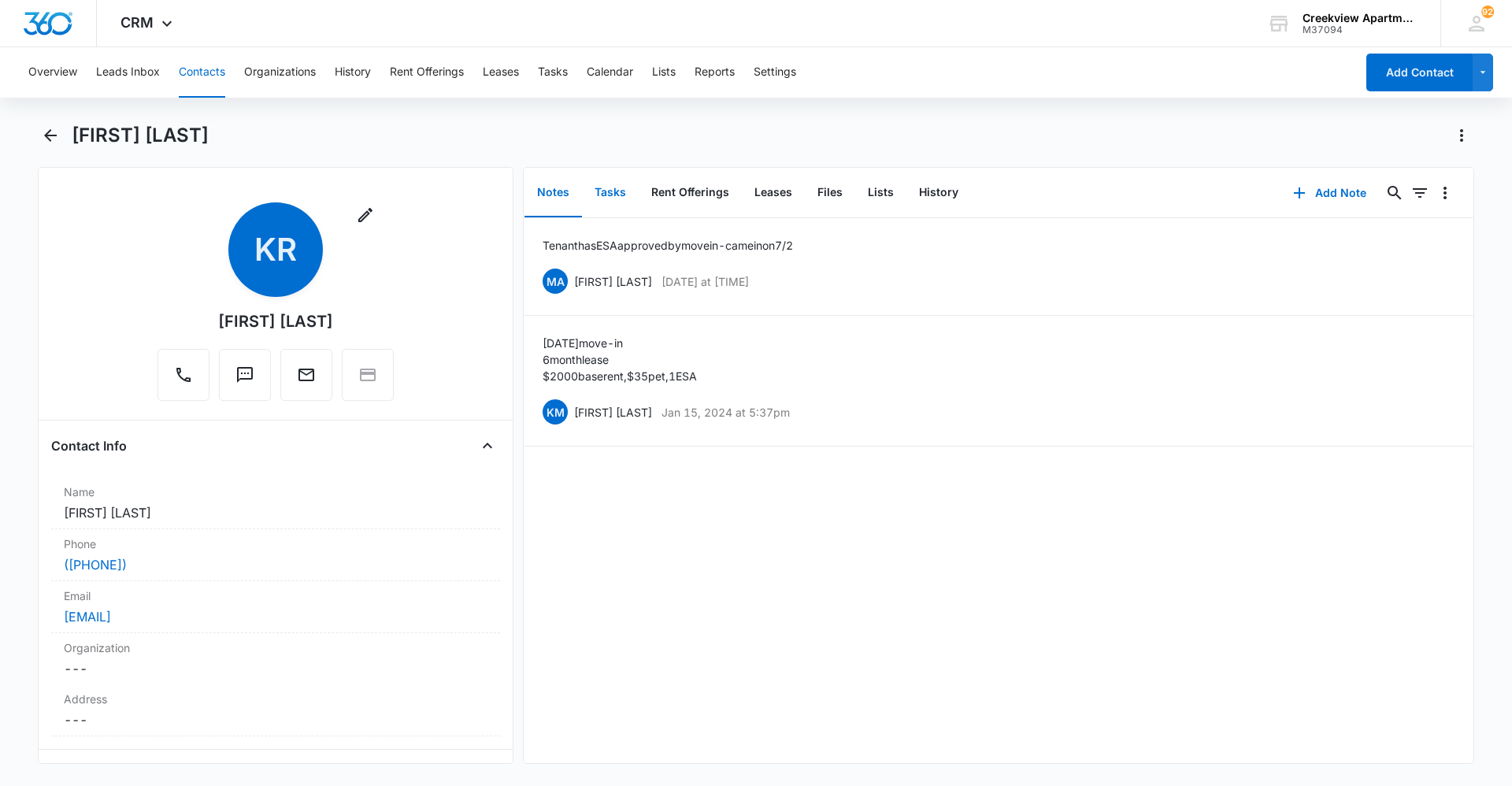 click on "Tasks" at bounding box center [610, 193] 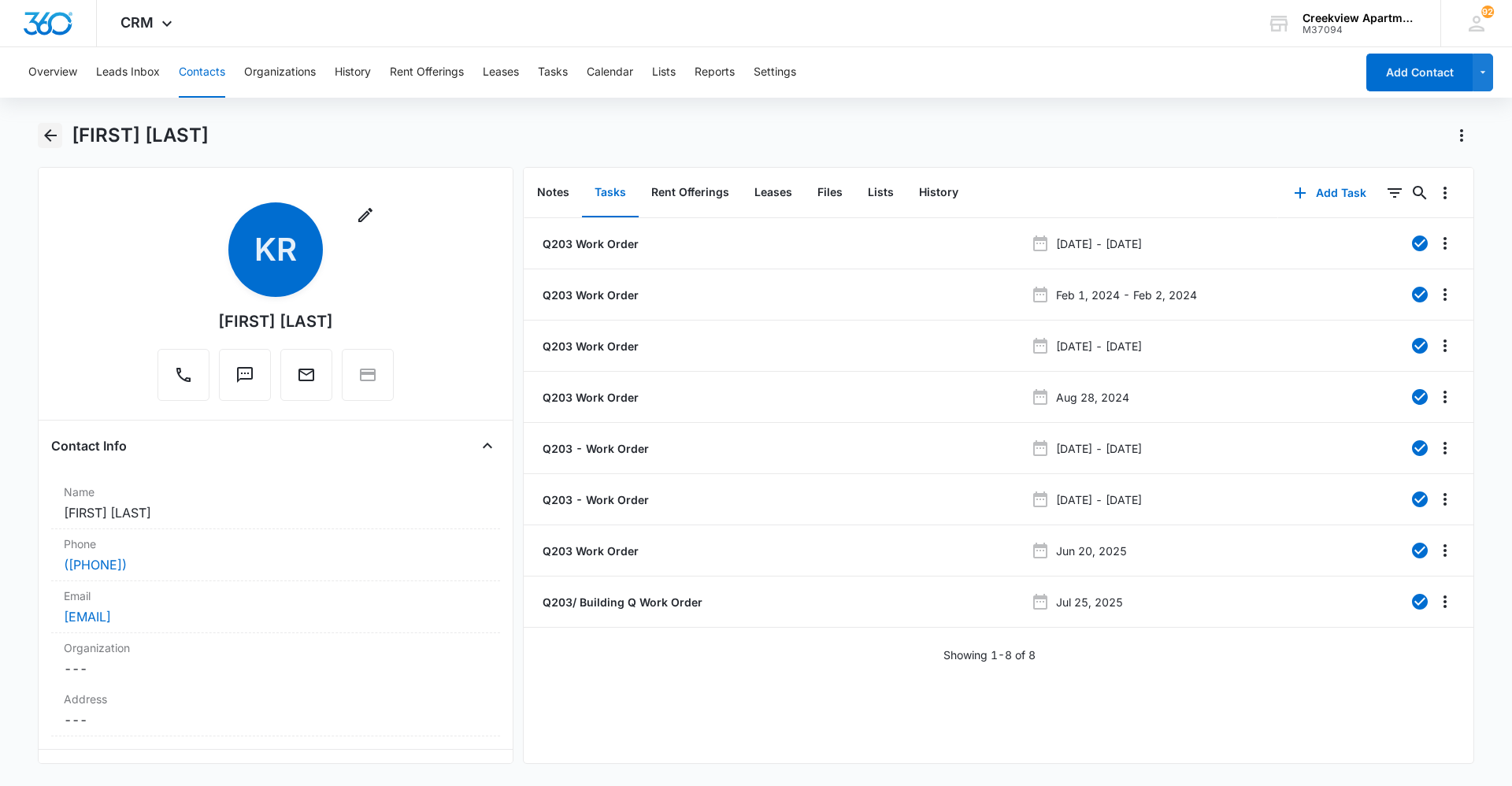 click at bounding box center [50, 135] 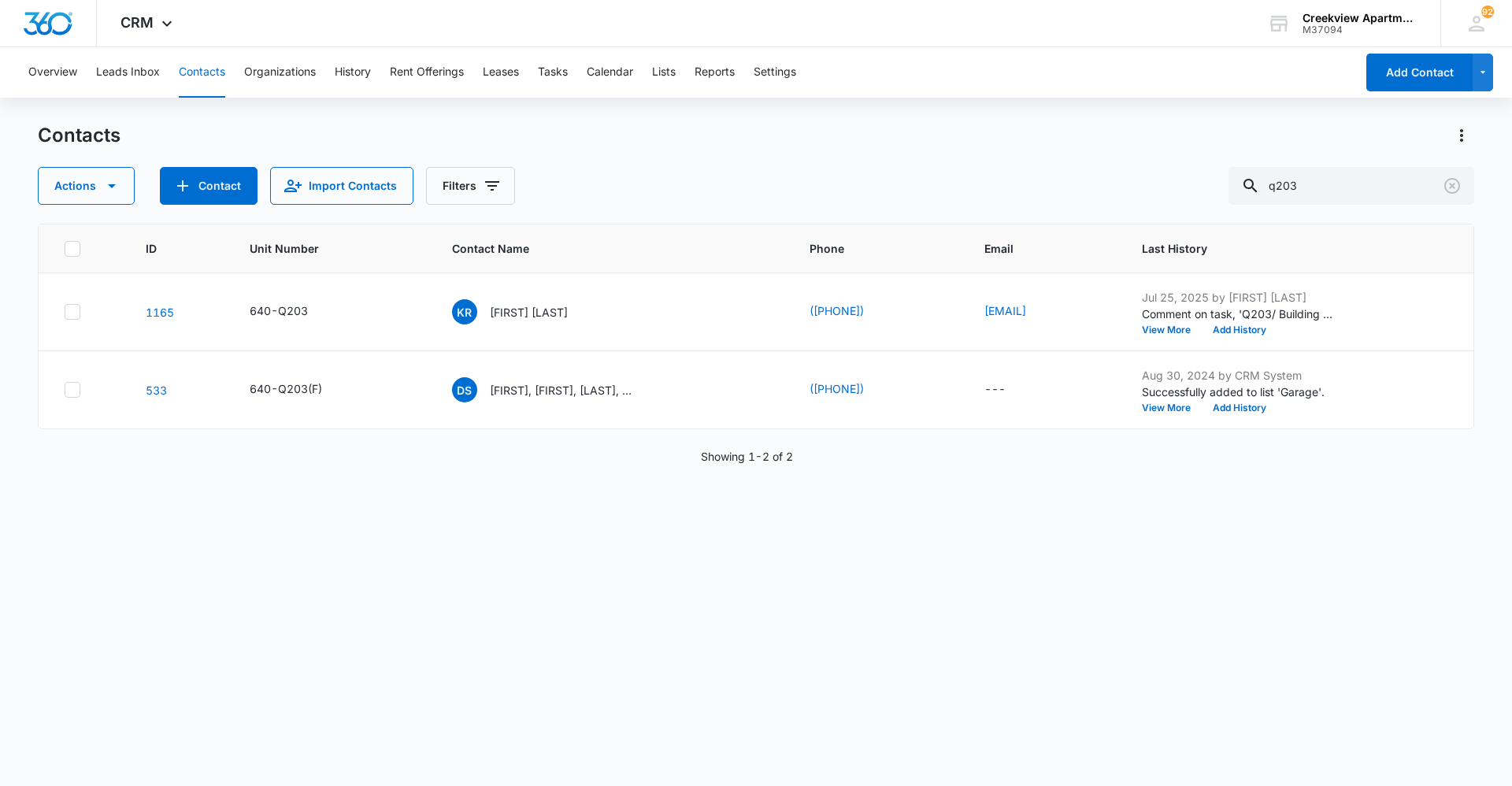 click on "ID Unit Number Contact Name Phone Email Last History [NUMBER] [UNIT] [FIRST] [LAST] ([PHONE]) [NAME]@[DOMAIN] [DATE] by [FIRST] [LAST] Comment on task, '[UNIT]/ Building [UNIT] Work Order'
"Wasp nest removed from dog station" View More Add History [NUMBER] [UNIT]([F]) [FIRST], [FIRST], [LAST], [LAST] ([PHONE]) --- [DATE] by CRM System Successfully added to list 'Garage'. View More Add History Showing   1-2   of   2" at bounding box center (756, 495) 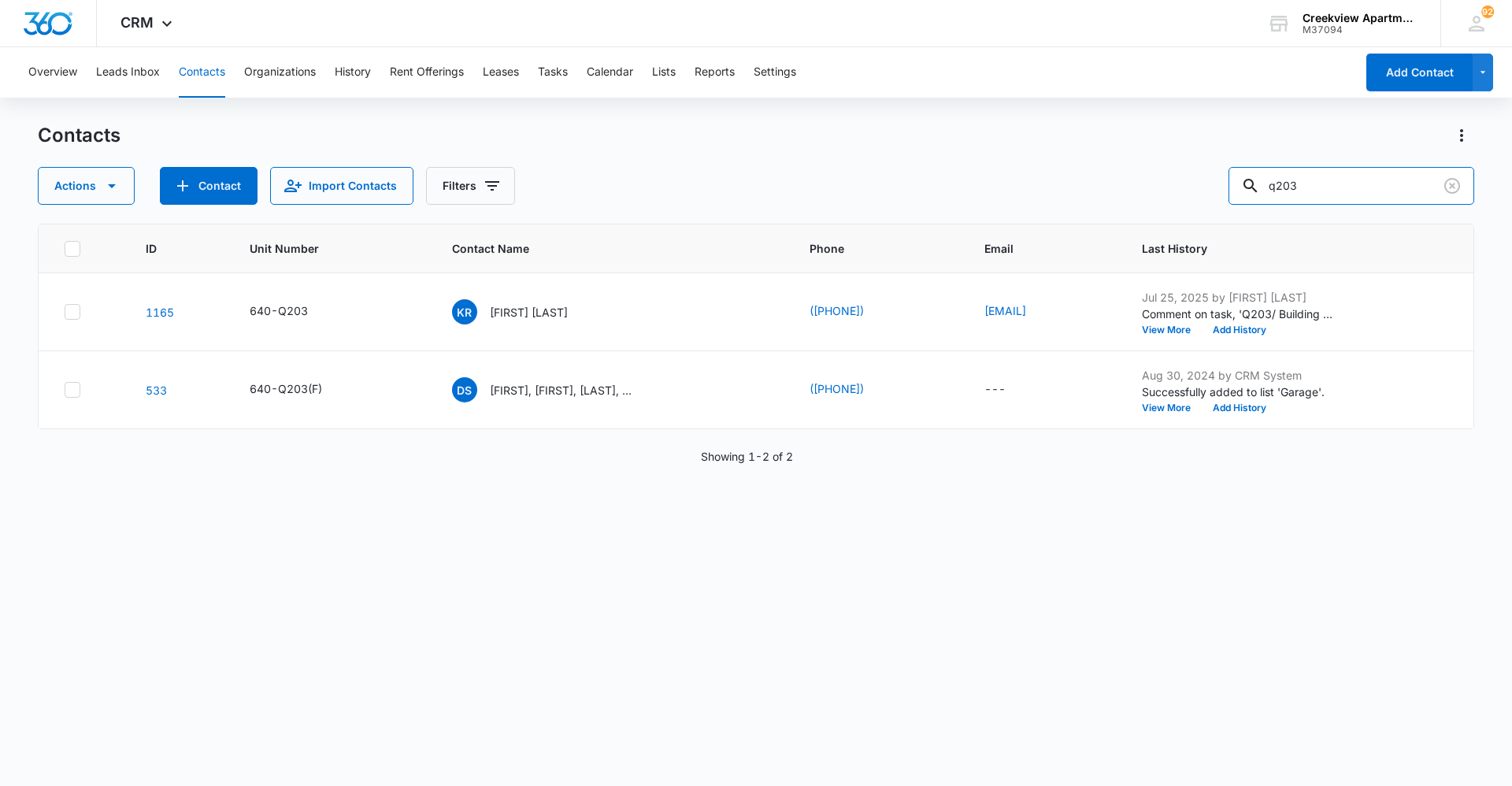 drag, startPoint x: 1321, startPoint y: 181, endPoint x: 1234, endPoint y: 184, distance: 87.0517 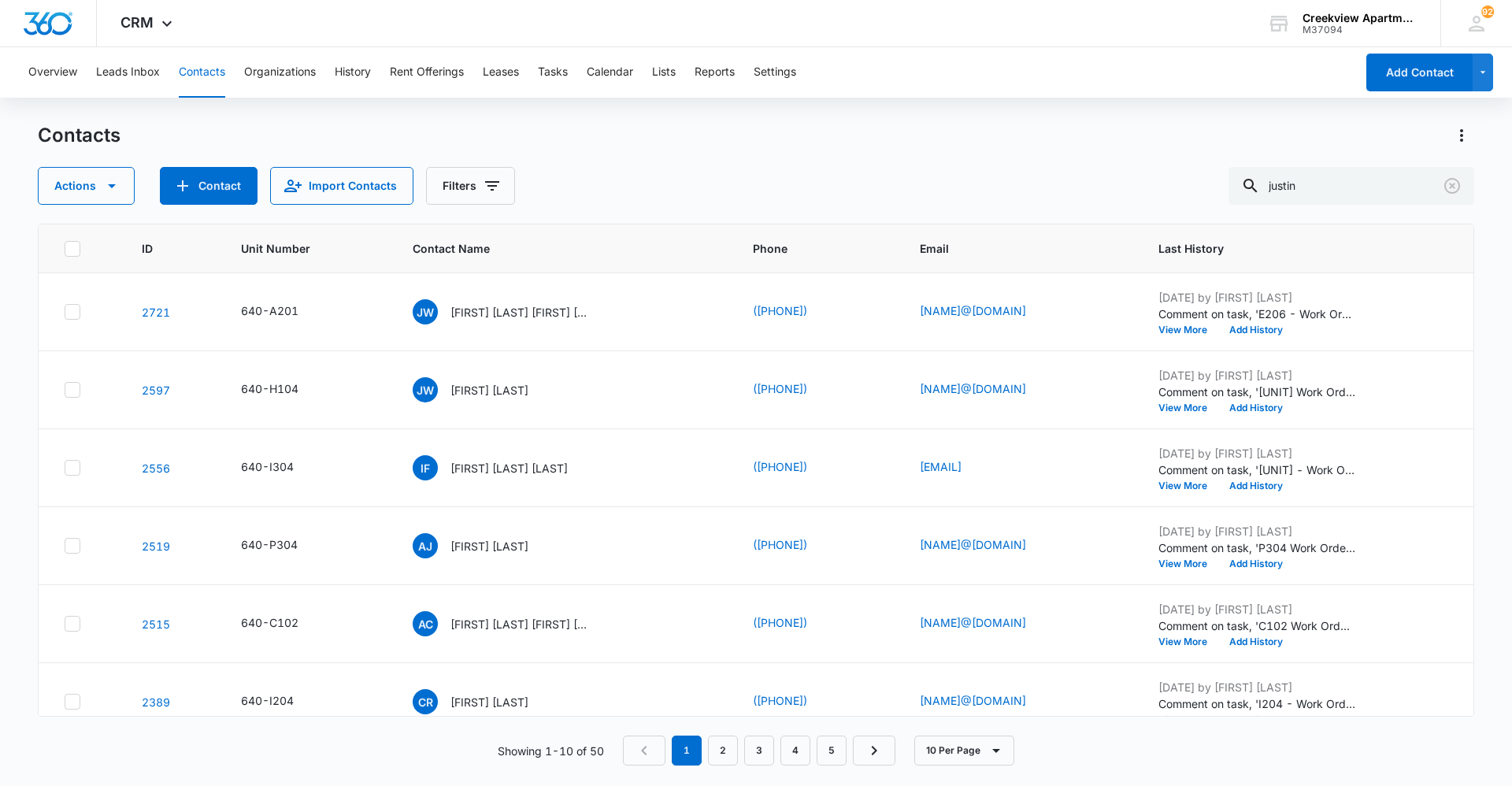 click on "Actions Contact Import Contacts Filters justin" at bounding box center (756, 186) 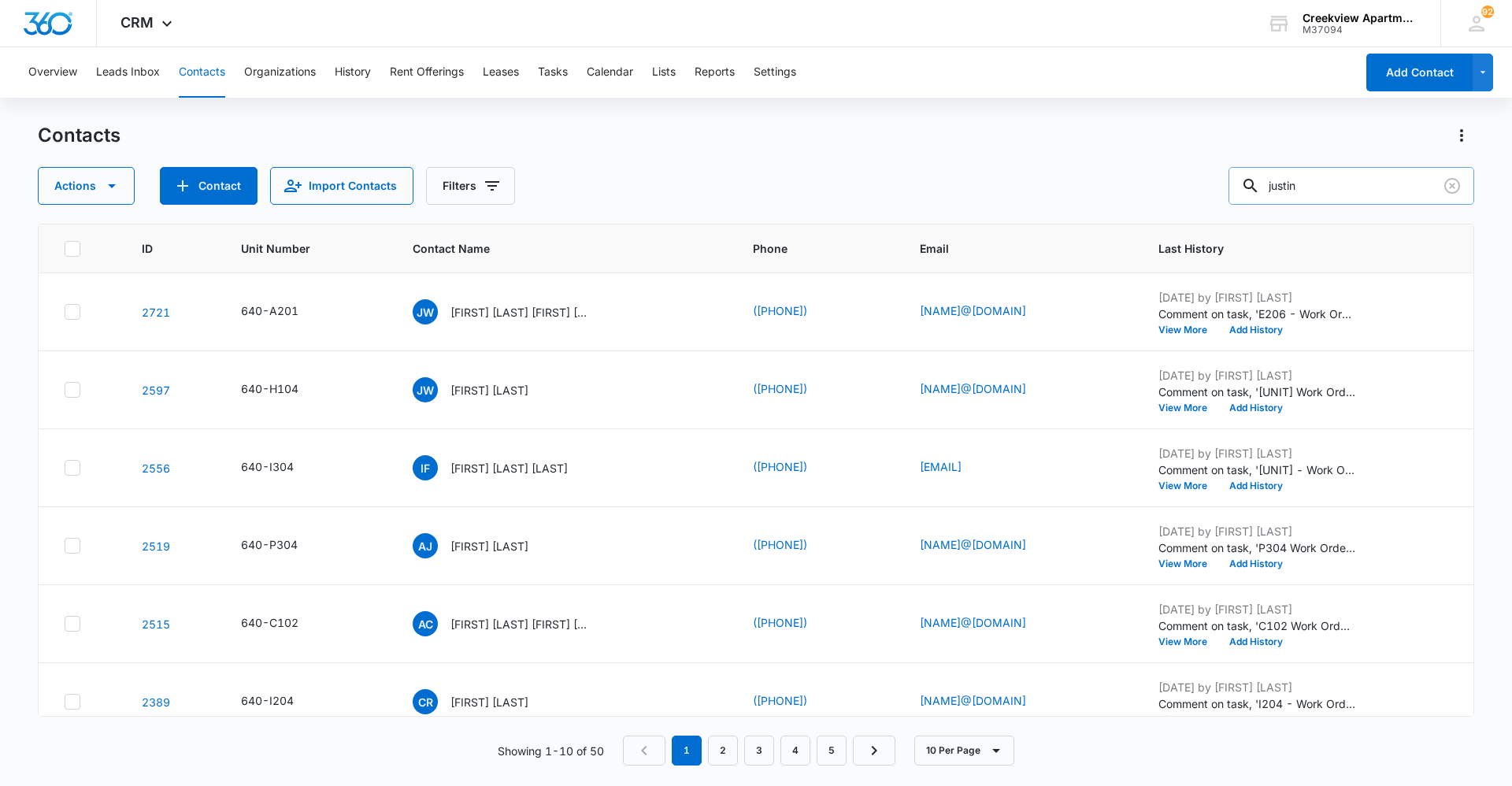 drag, startPoint x: 1318, startPoint y: 189, endPoint x: 1263, endPoint y: 184, distance: 55.226805 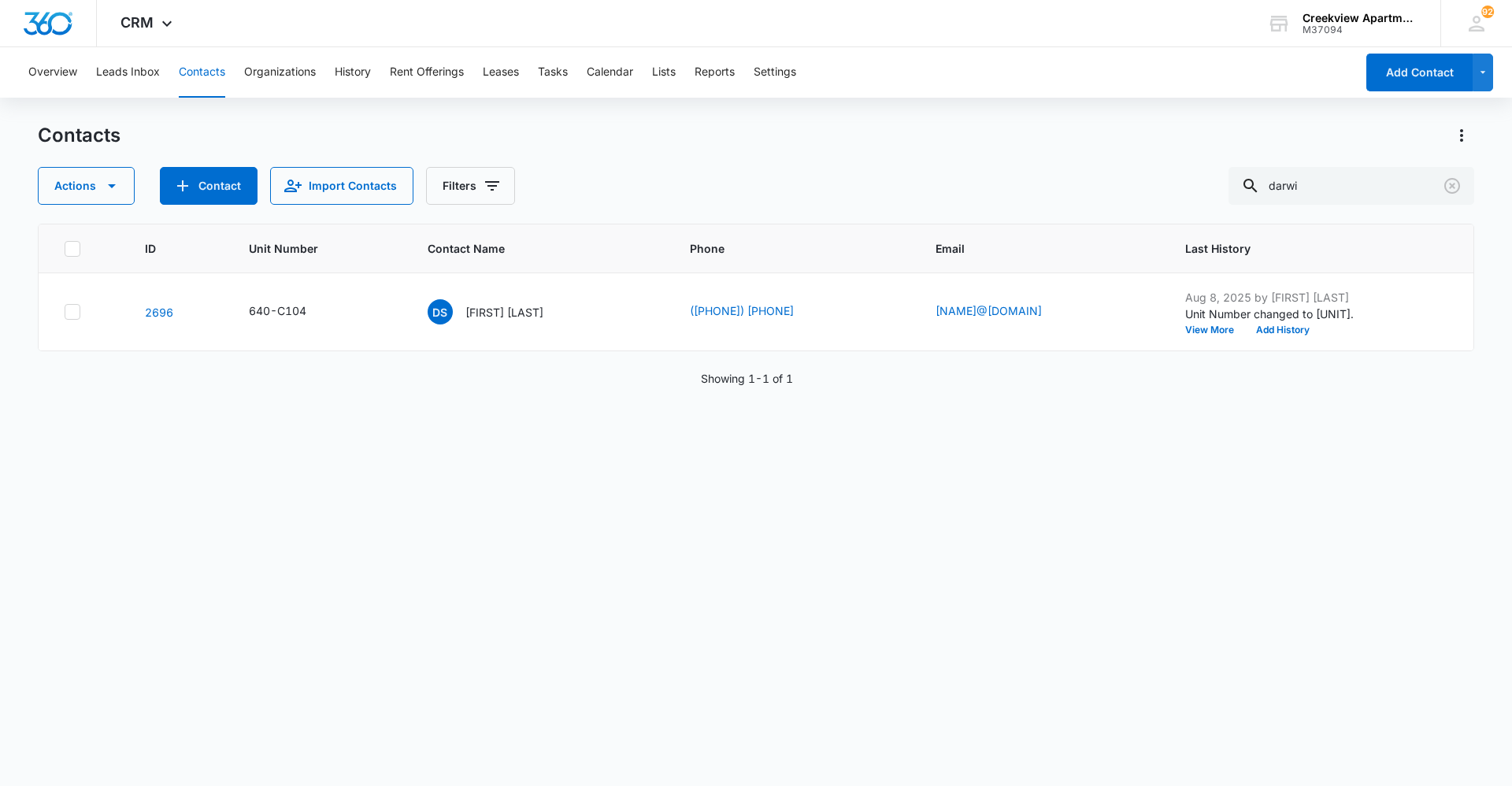 click on "ID Unit Number Contact Name Phone Email Last History [NUMBER] [UNIT] [FIRST] [LAST] ([PHONE]) [NAME]@[DOMAIN] [DATE] by [FIRST] [LAST] Unit Number changed to [UNIT]. View More Add History Showing   1-1   of   1" at bounding box center (756, 495) 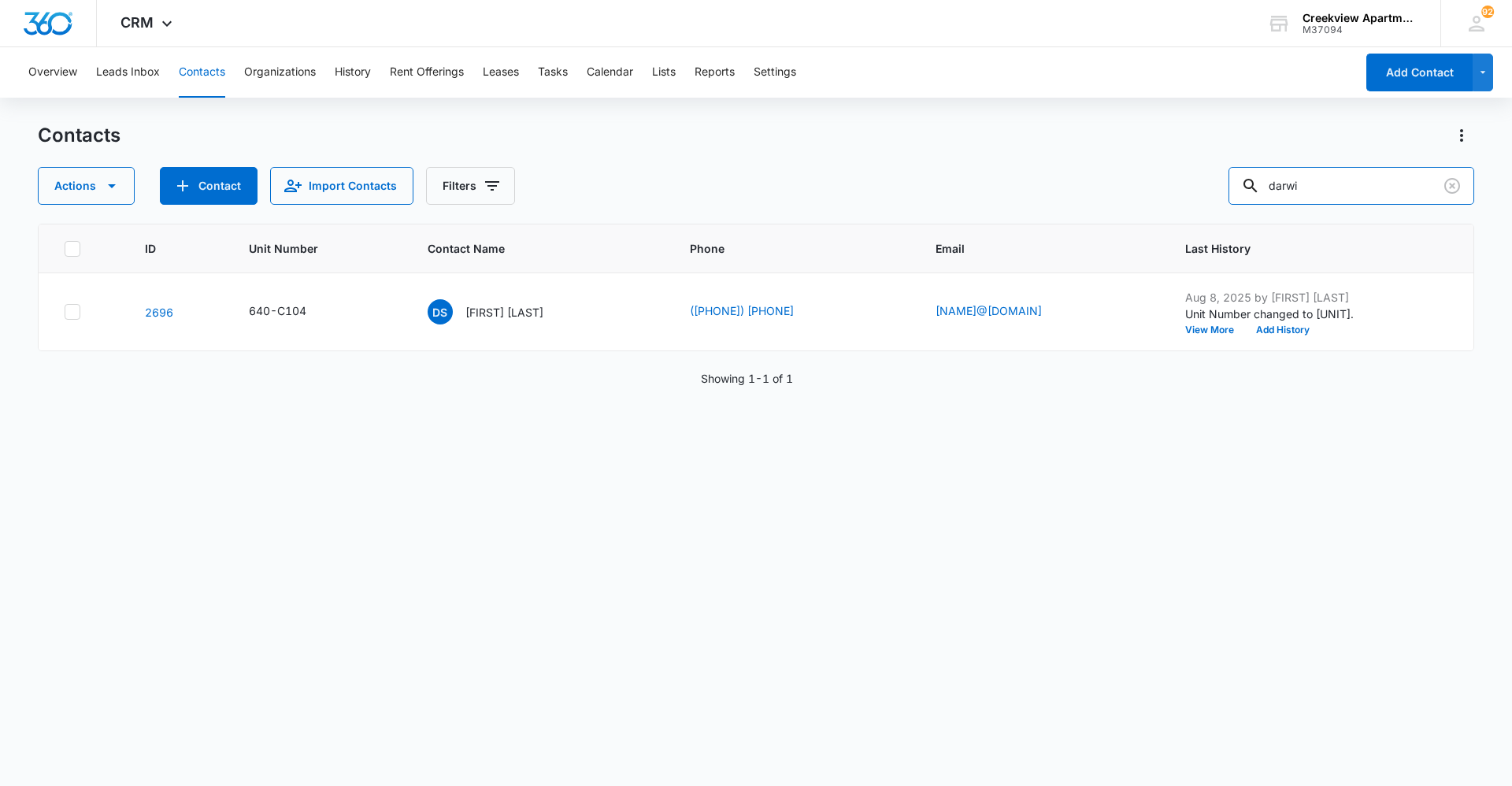 drag, startPoint x: 1329, startPoint y: 192, endPoint x: 1235, endPoint y: 194, distance: 94.02127 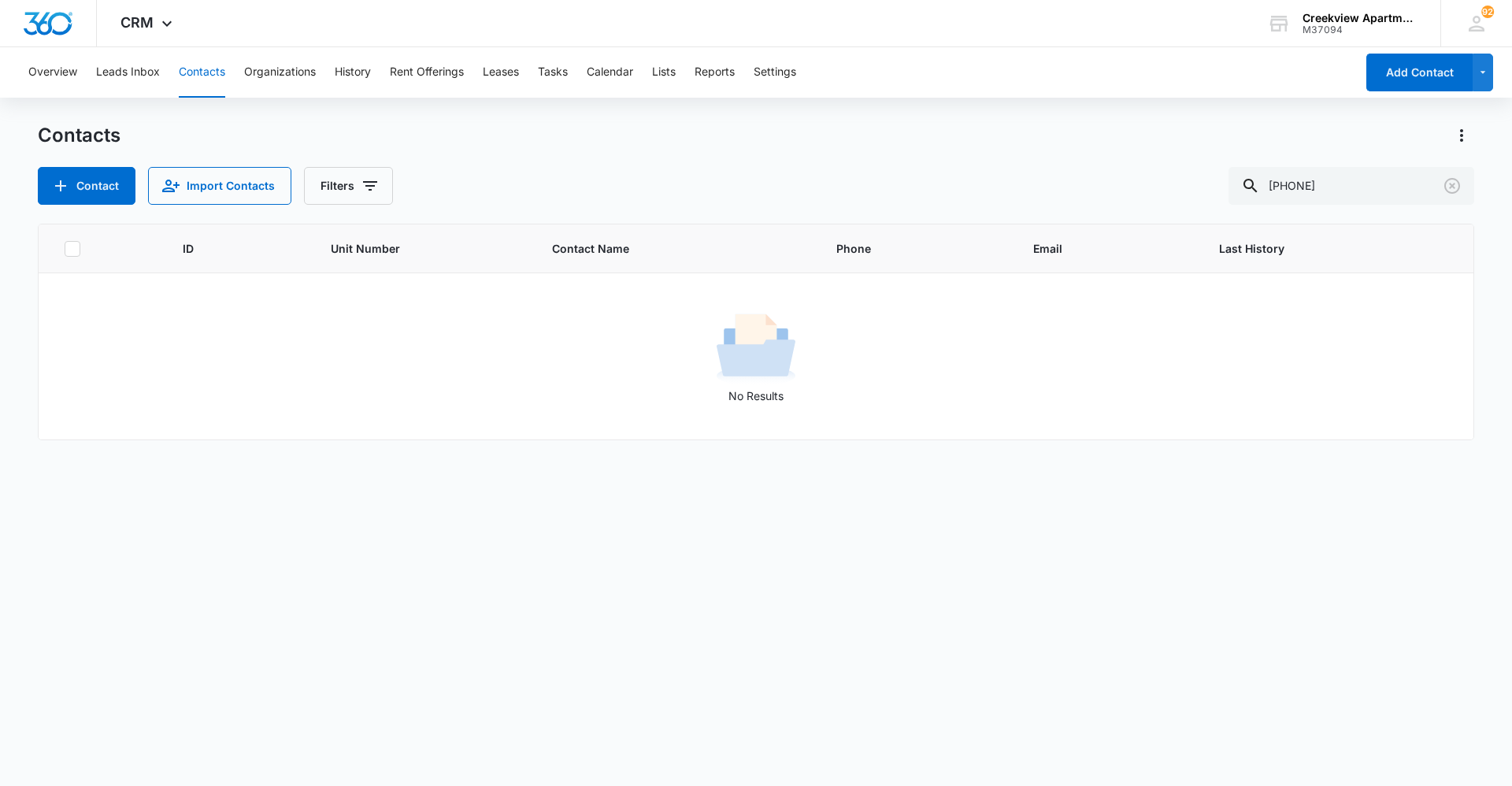 click on "ID Unit Number Contact Name Phone Email Last History No Results" at bounding box center (756, 495) 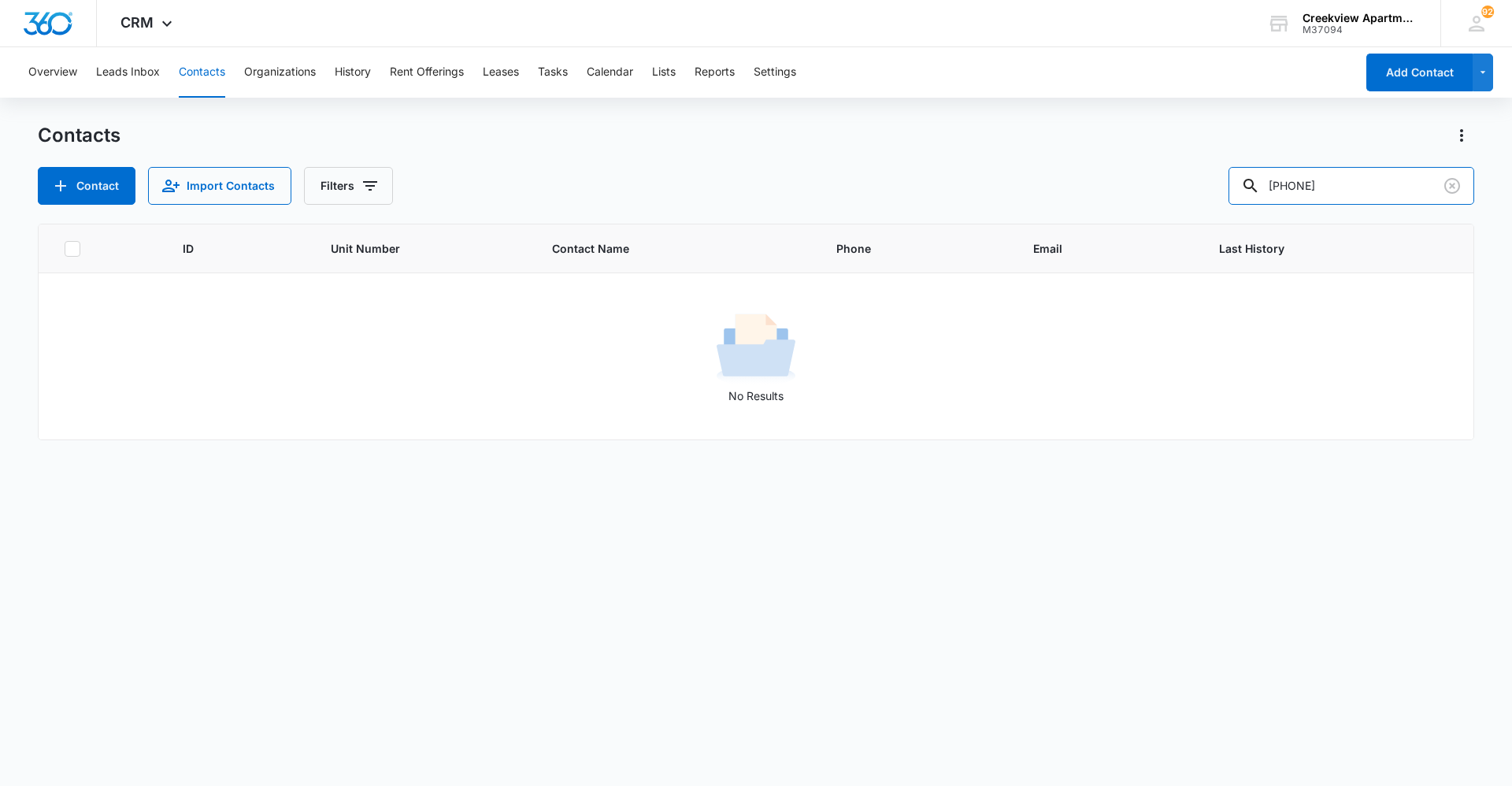 drag, startPoint x: 1403, startPoint y: 183, endPoint x: 1187, endPoint y: 195, distance: 216.33308 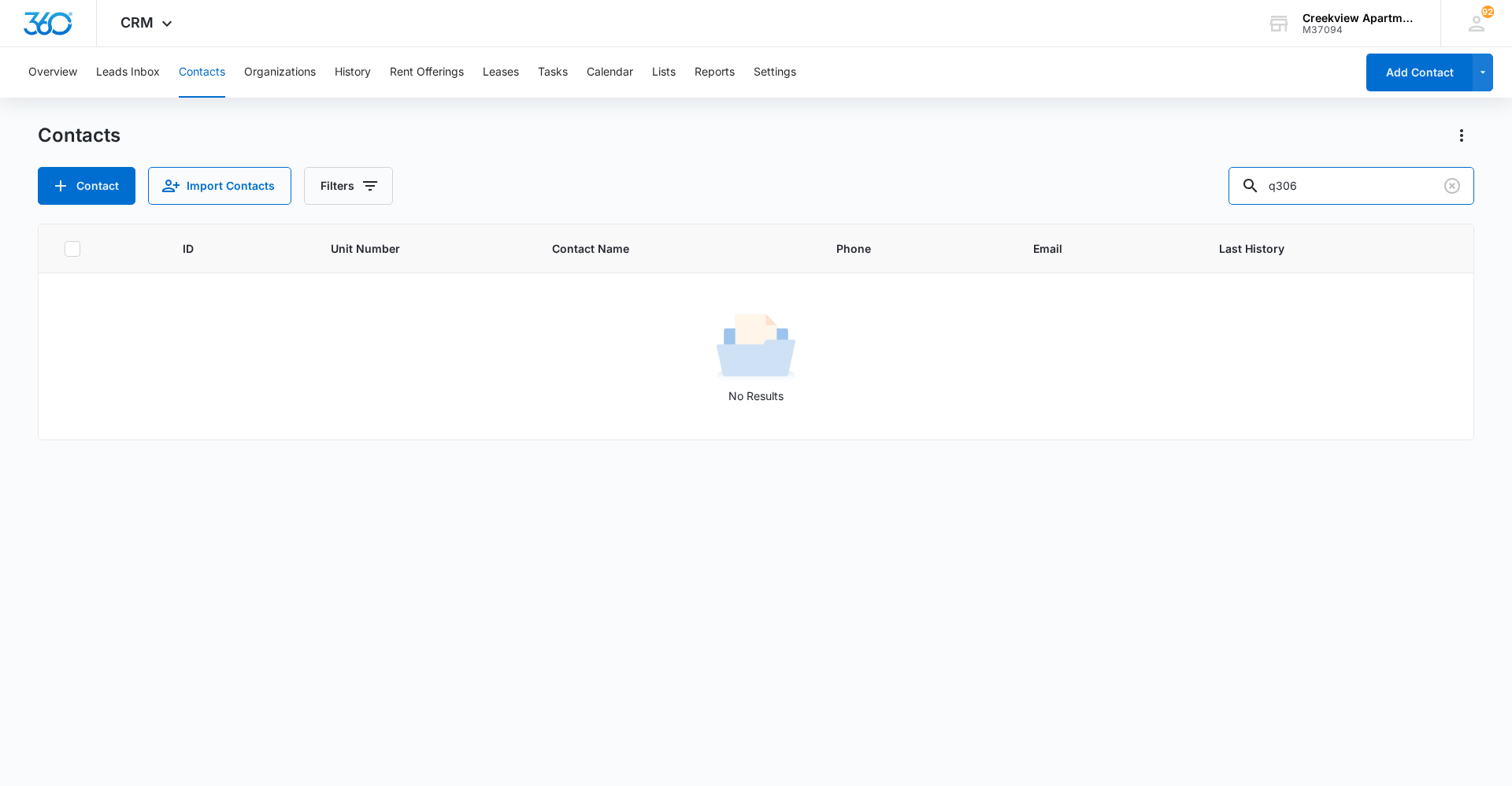 type on "q306" 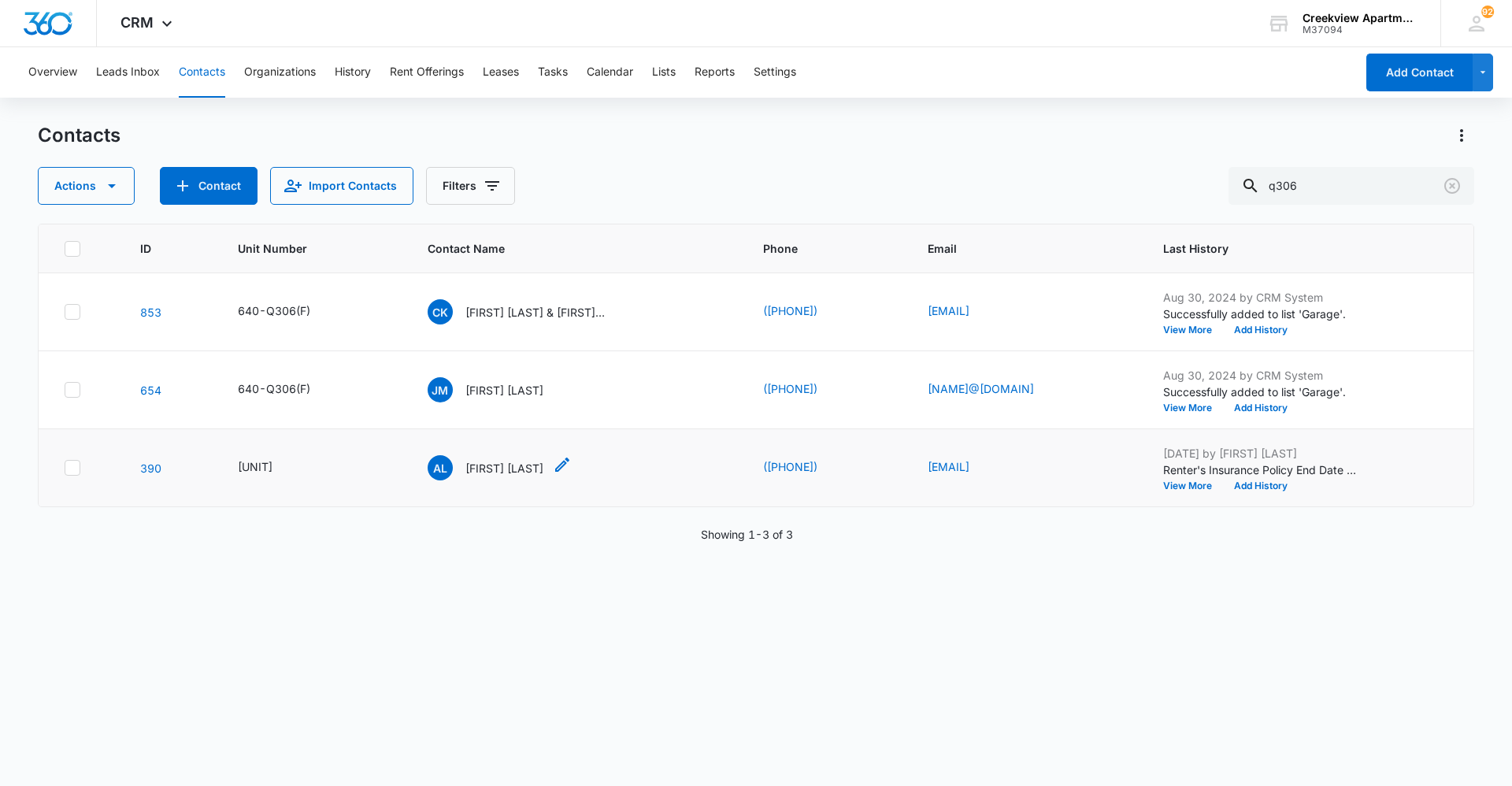 click on "[FIRST] [LAST]" at bounding box center (485, 468) 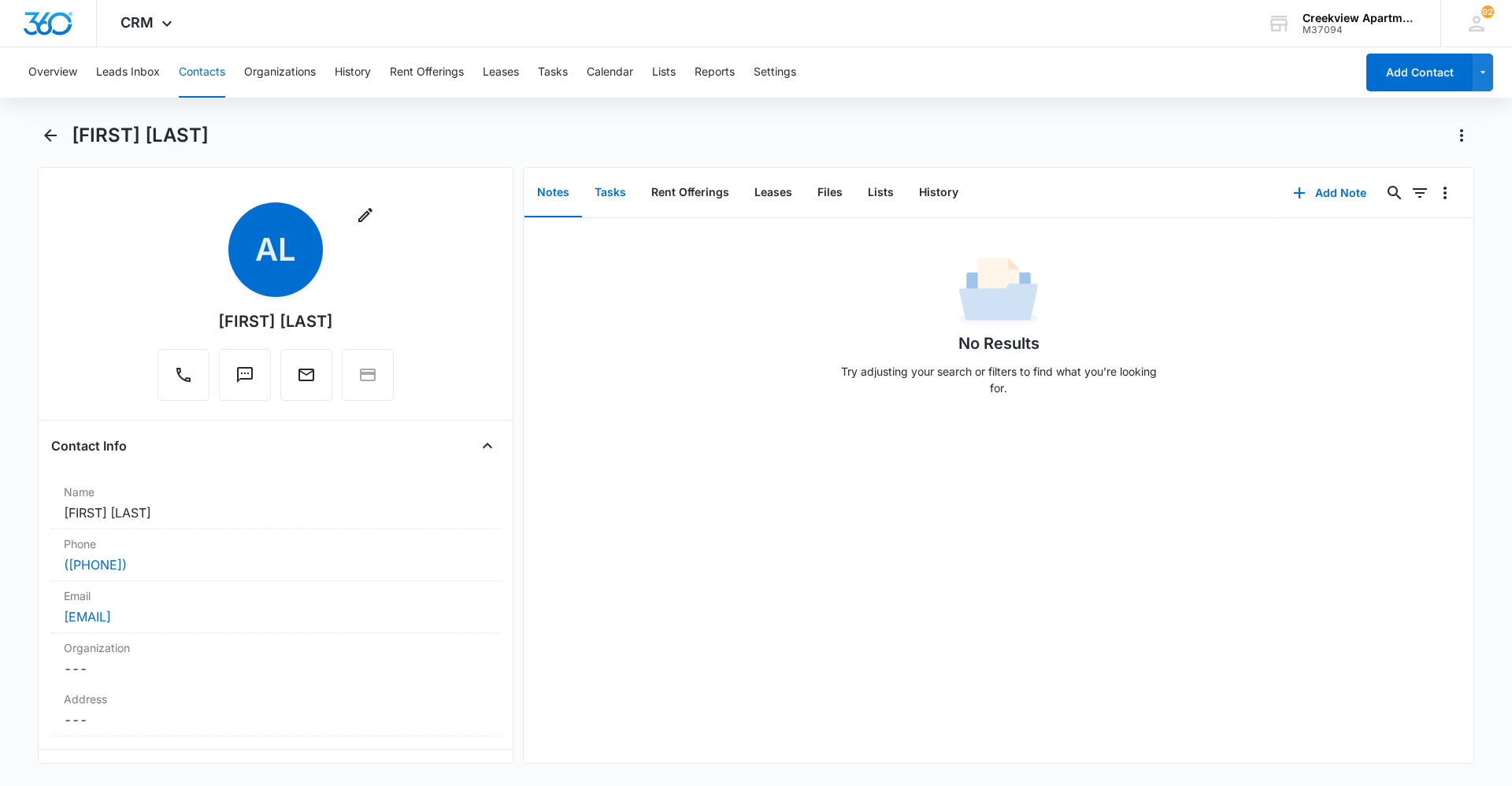 click on "Tasks" at bounding box center (610, 193) 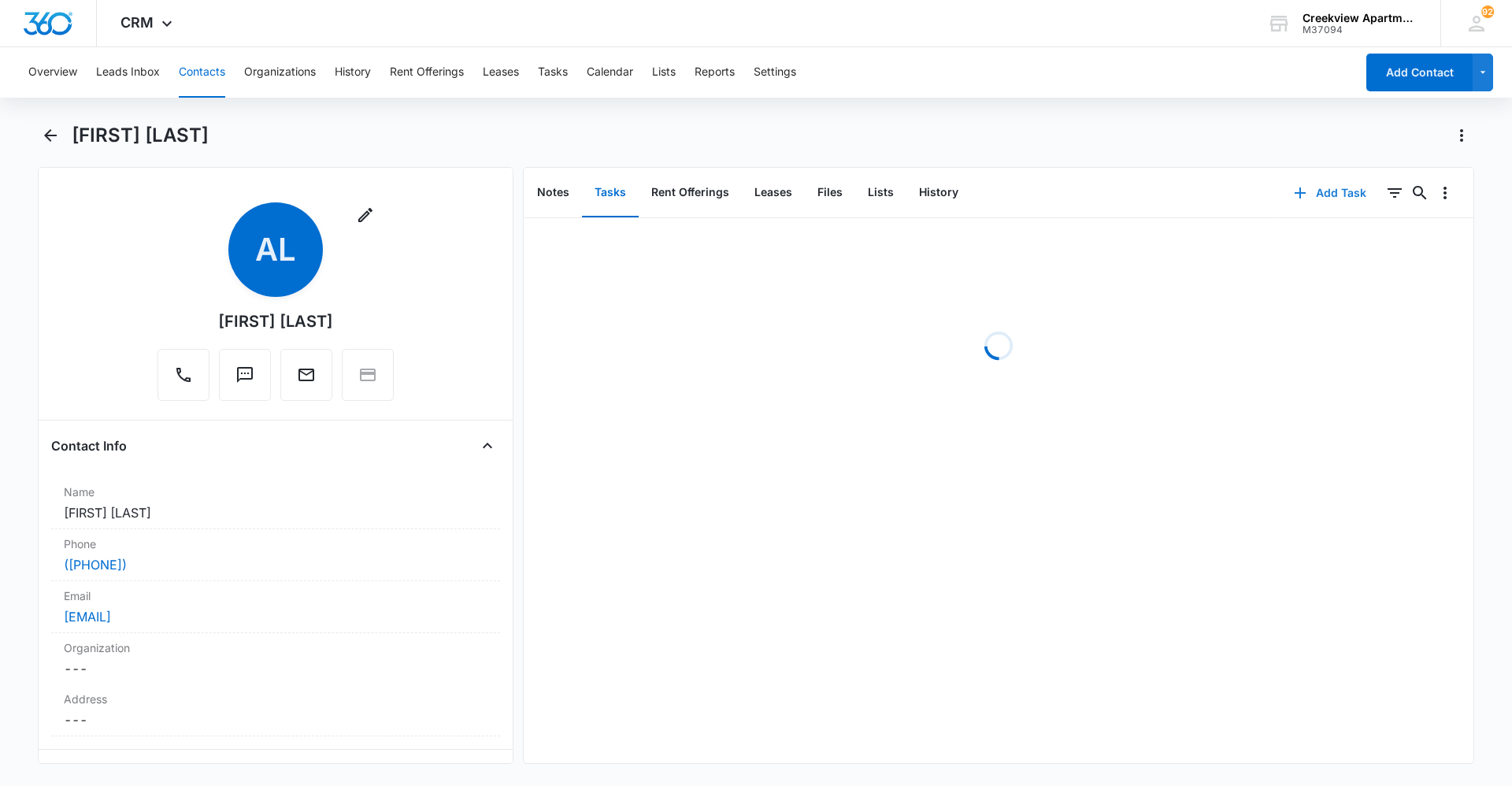 click on "Add Task" at bounding box center [1330, 193] 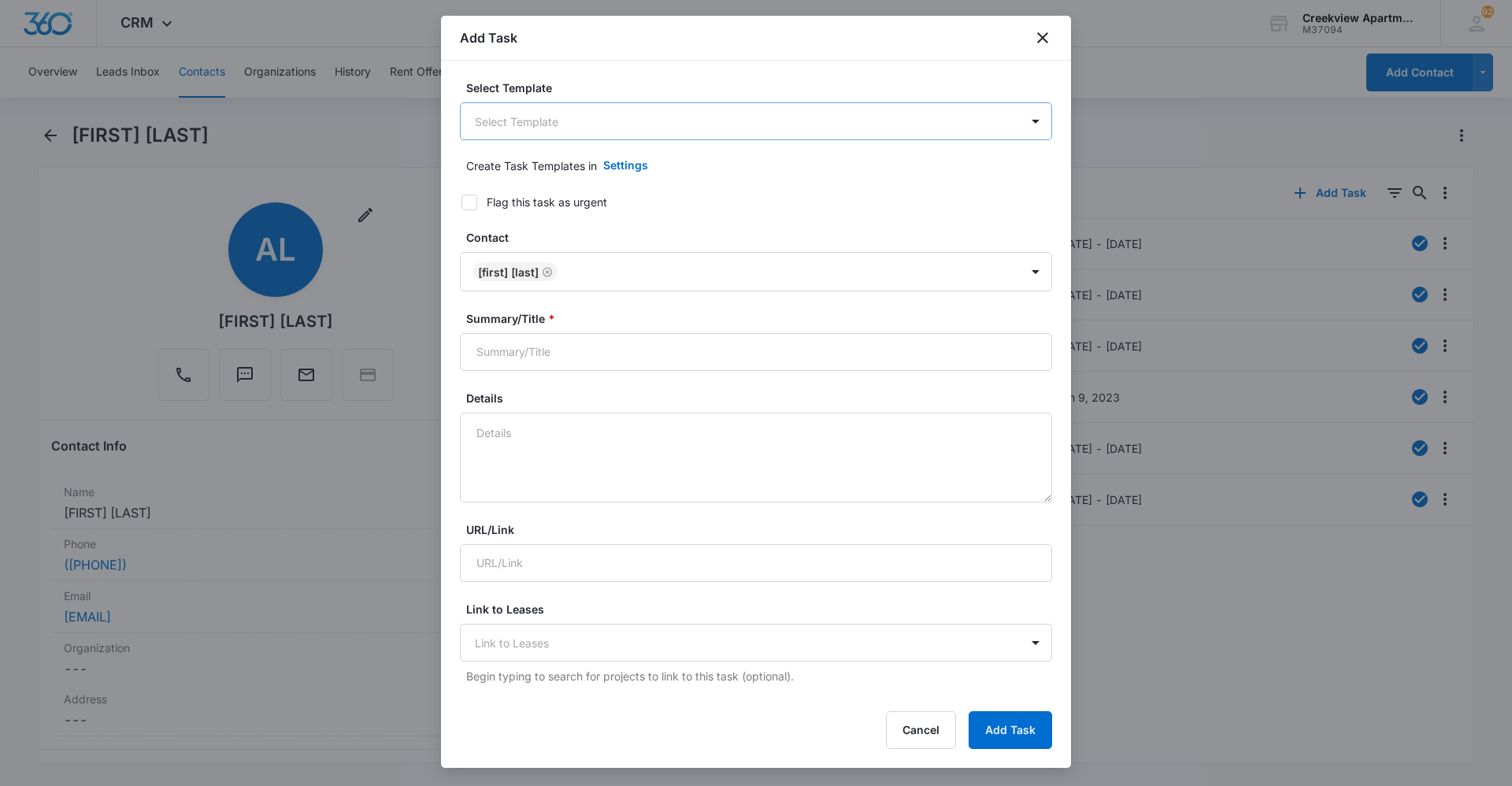 click on "CRM Apps Reputation Websites Forms CRM Email Social Content Ads Intelligence Files Brand Settings Creekview Apartments M37094 Your Accounts View All 92 KM [FIRST] [LAST] My Profile 92 Notifications Support Logout Terms & Conditions   •   Privacy Policy Overview Leads Inbox Contacts Organizations History Rent Offerings Leases Tasks Calendar Reports Settings Add Contact [FIRST] [LAST]   Remove AL [FIRST] [LAST]   Contact Info Name Cancel Save Changes [FIRST] [LAST]   Phone Cancel Save Changes ([PHONE]) Email Cancel Save Changes [NAME]@[DOMAIN] Organization Cancel Save Changes --- Address Cancel Save Changes --- Details Source Cancel Save Changes Default Contact Type Cancel Save Changes Current Resident Contact Status Cancel Save Changes Current Resident Assigned To Cancel Save Changes --- Tags Cancel Save Changes --- Next Contact Date Cancel Save Changes --- Color Tag Current Color: Cancel Save Changes Payments ID ID [NUMBER] Created [DATE] at [TIME]" at bounding box center [756, 393] 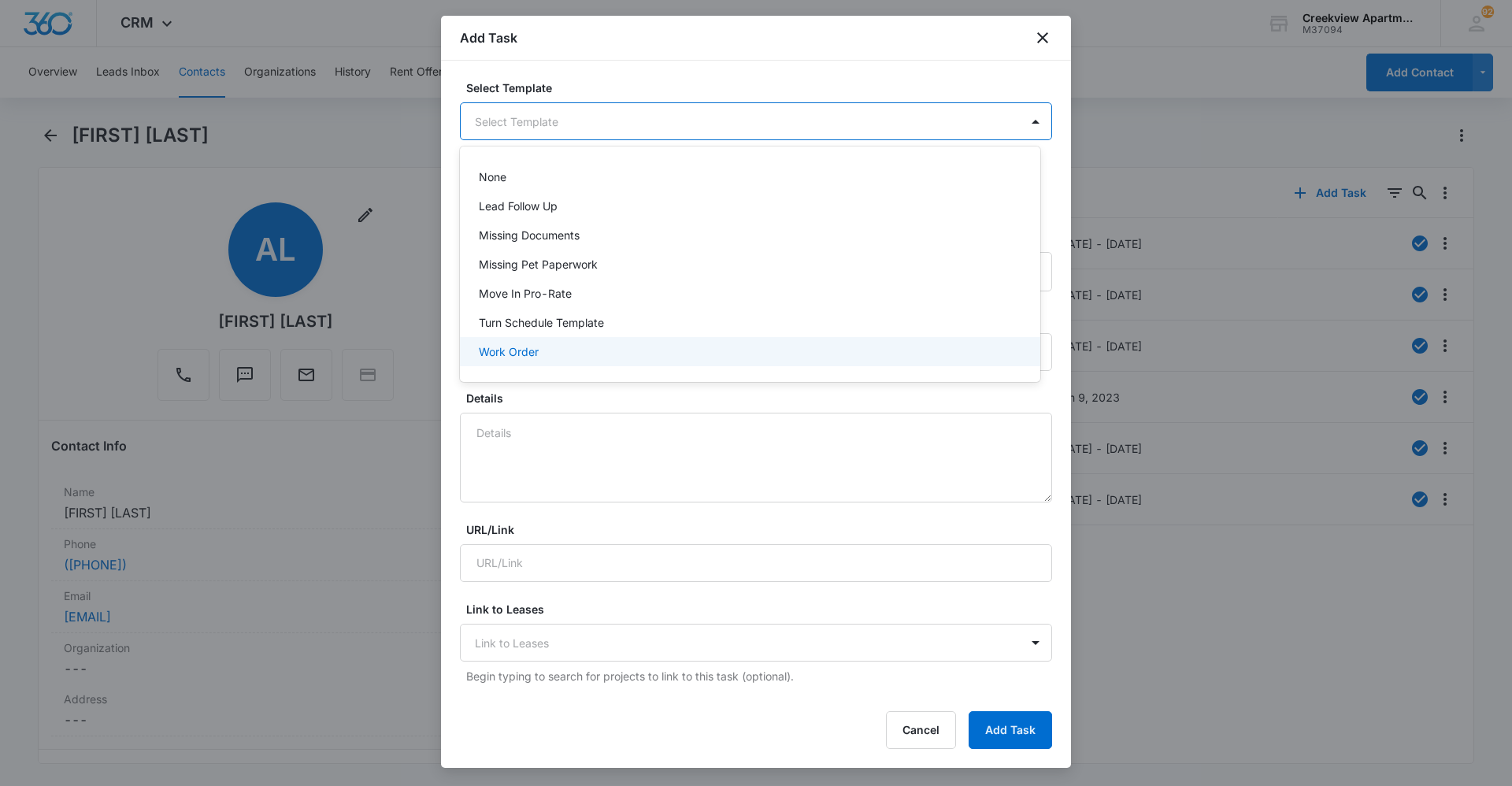 click on "None Lead Follow Up Missing Documents Missing Pet Paperwork Move In Pro-Rate Turn Schedule Template Work Order" at bounding box center (750, 264) 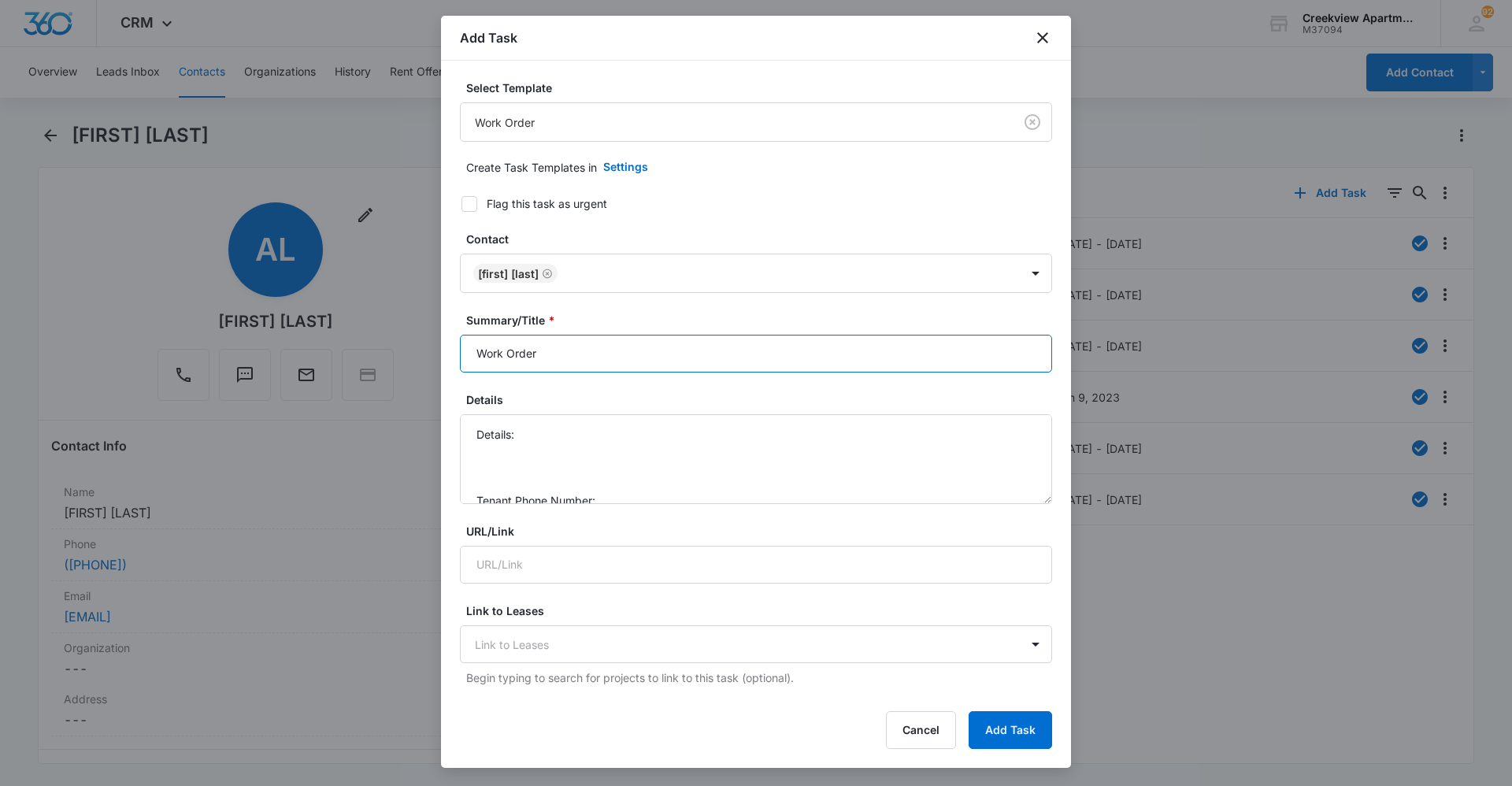 drag, startPoint x: 469, startPoint y: 357, endPoint x: 554, endPoint y: 356, distance: 85.00588 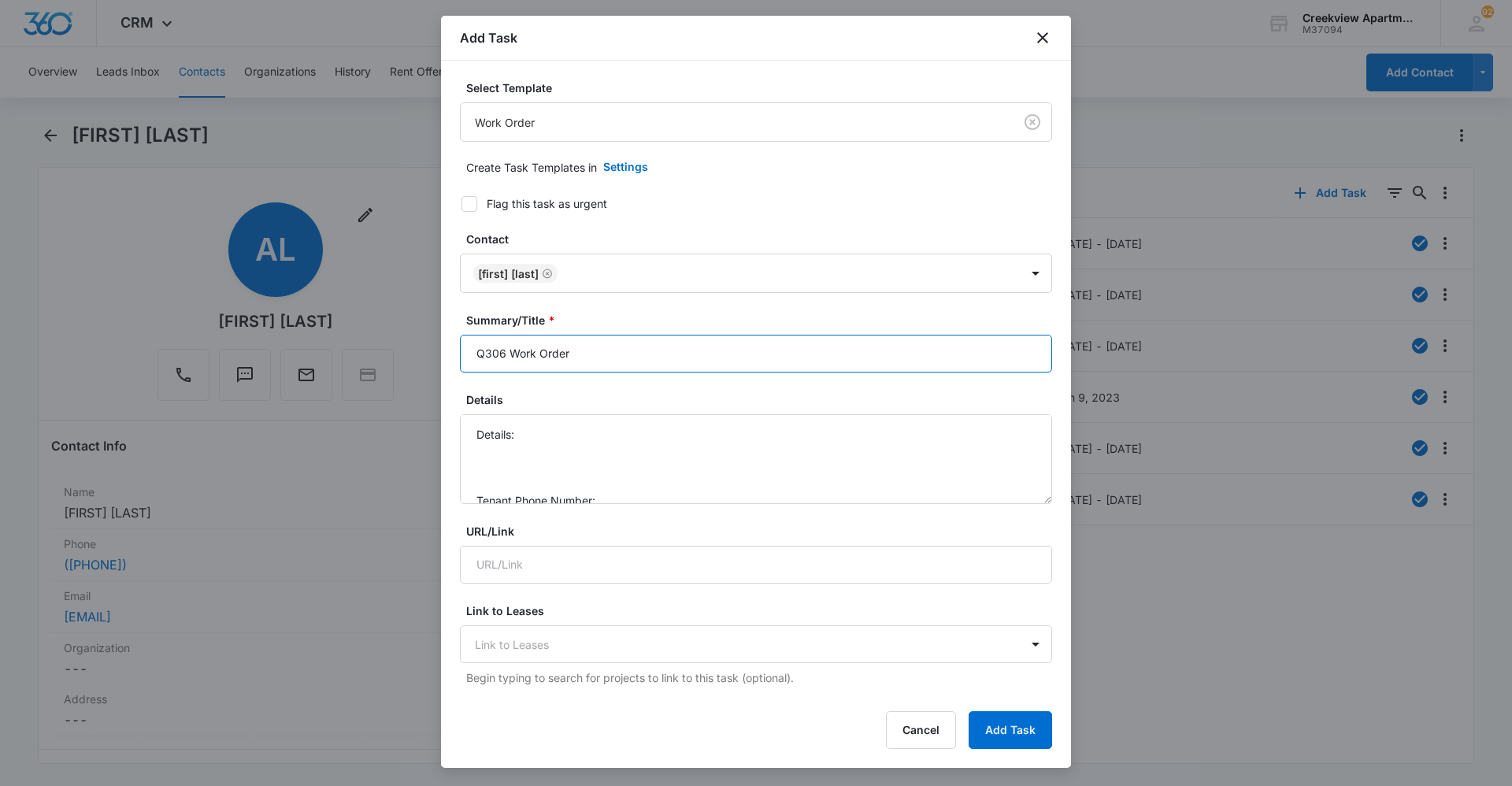 type on "Q306 Work Order" 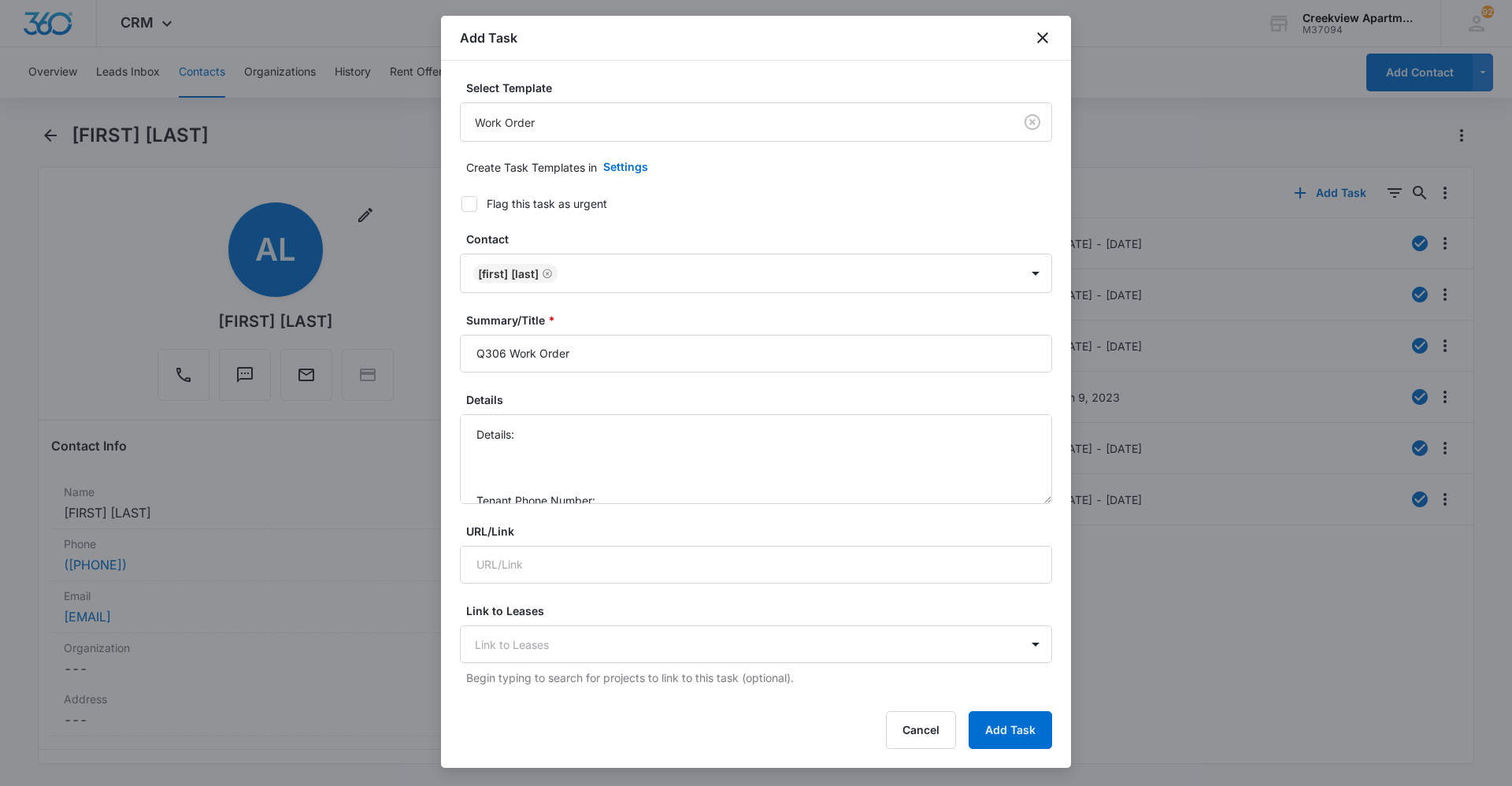 click 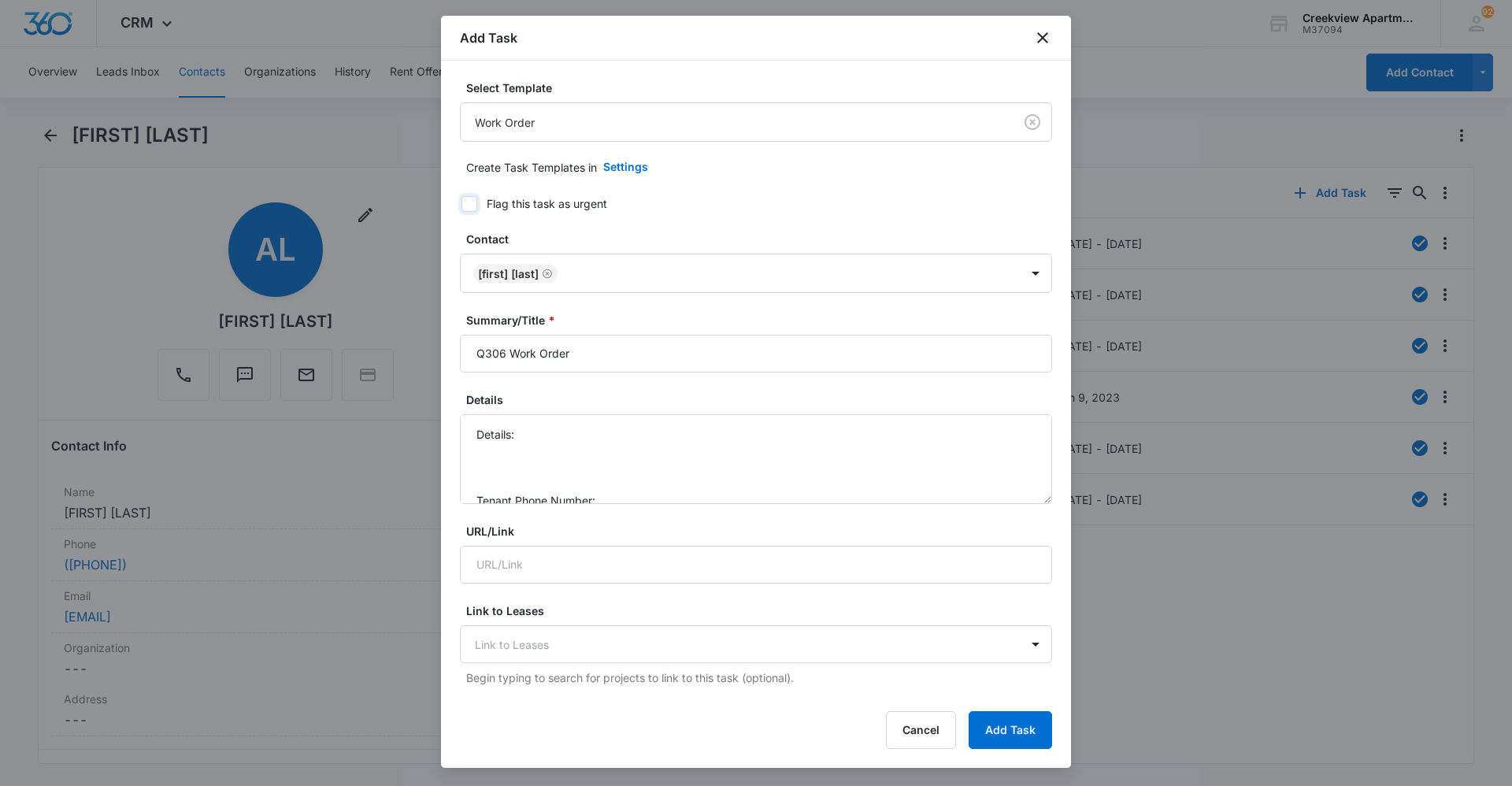 click on "Flag this task as urgent" at bounding box center [456, 204] 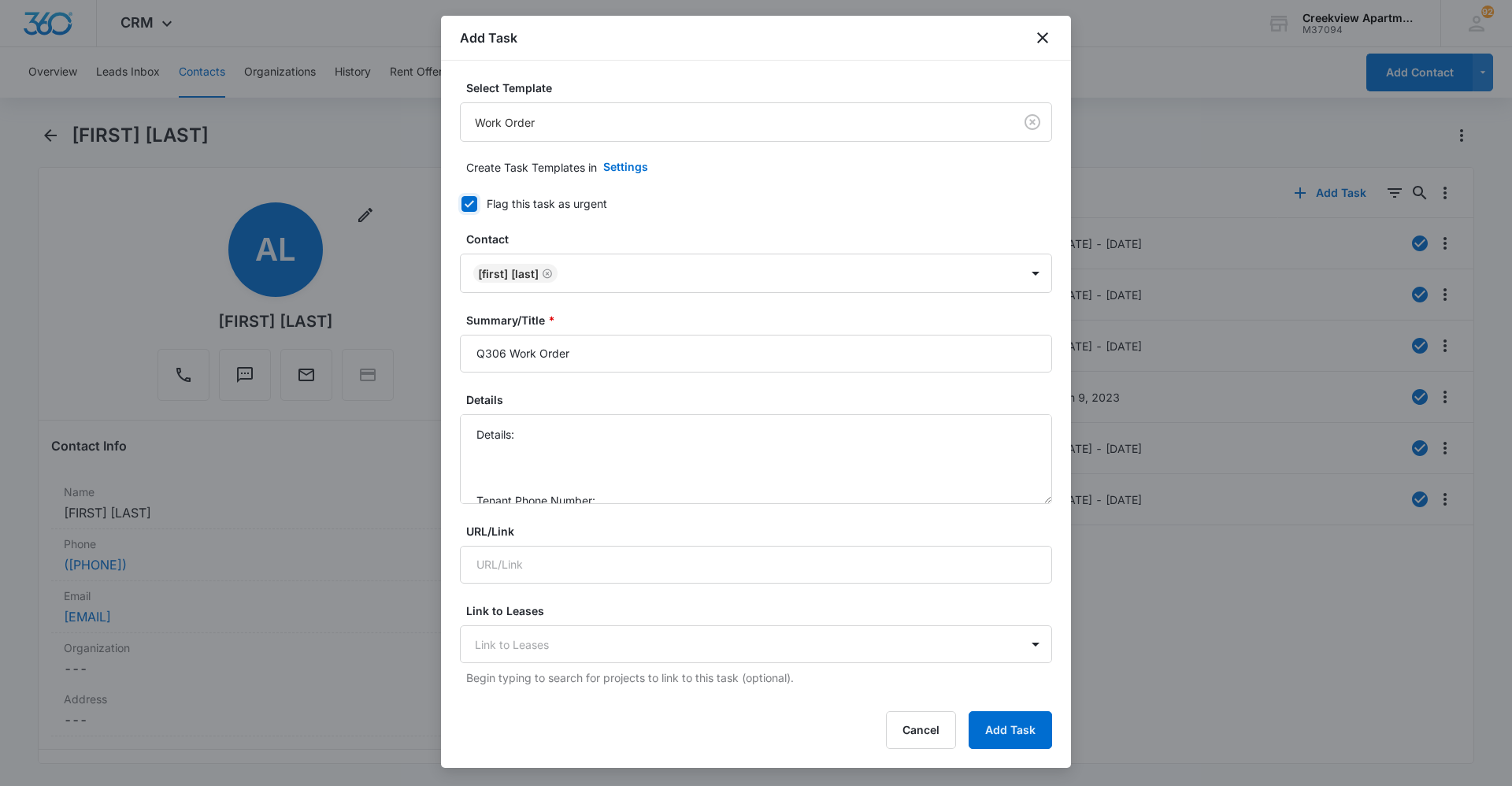 checkbox on "true" 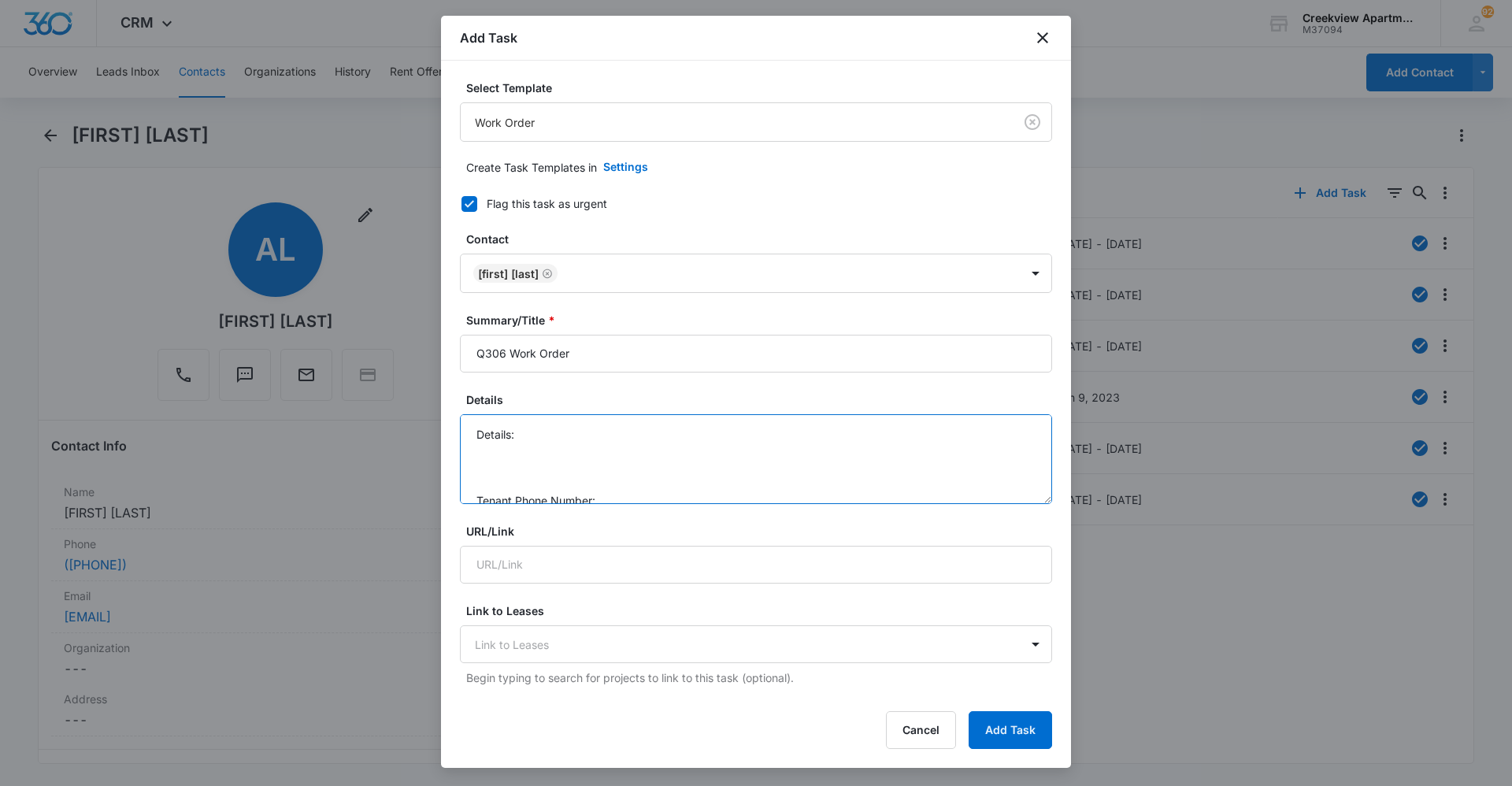 click on "Details:
Tenant Phone Number:
Call Before:" at bounding box center (756, 459) 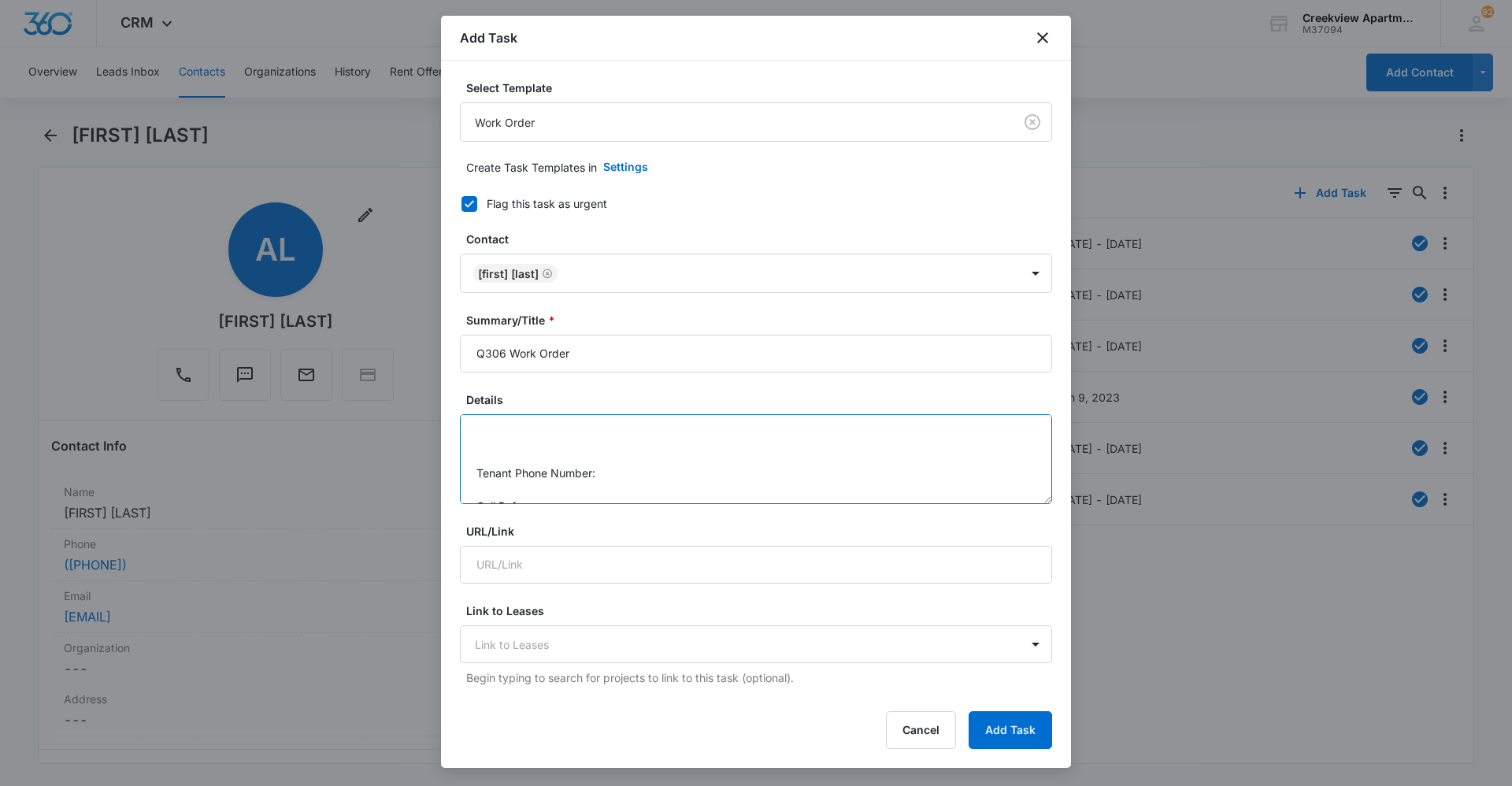 scroll, scrollTop: 50, scrollLeft: 0, axis: vertical 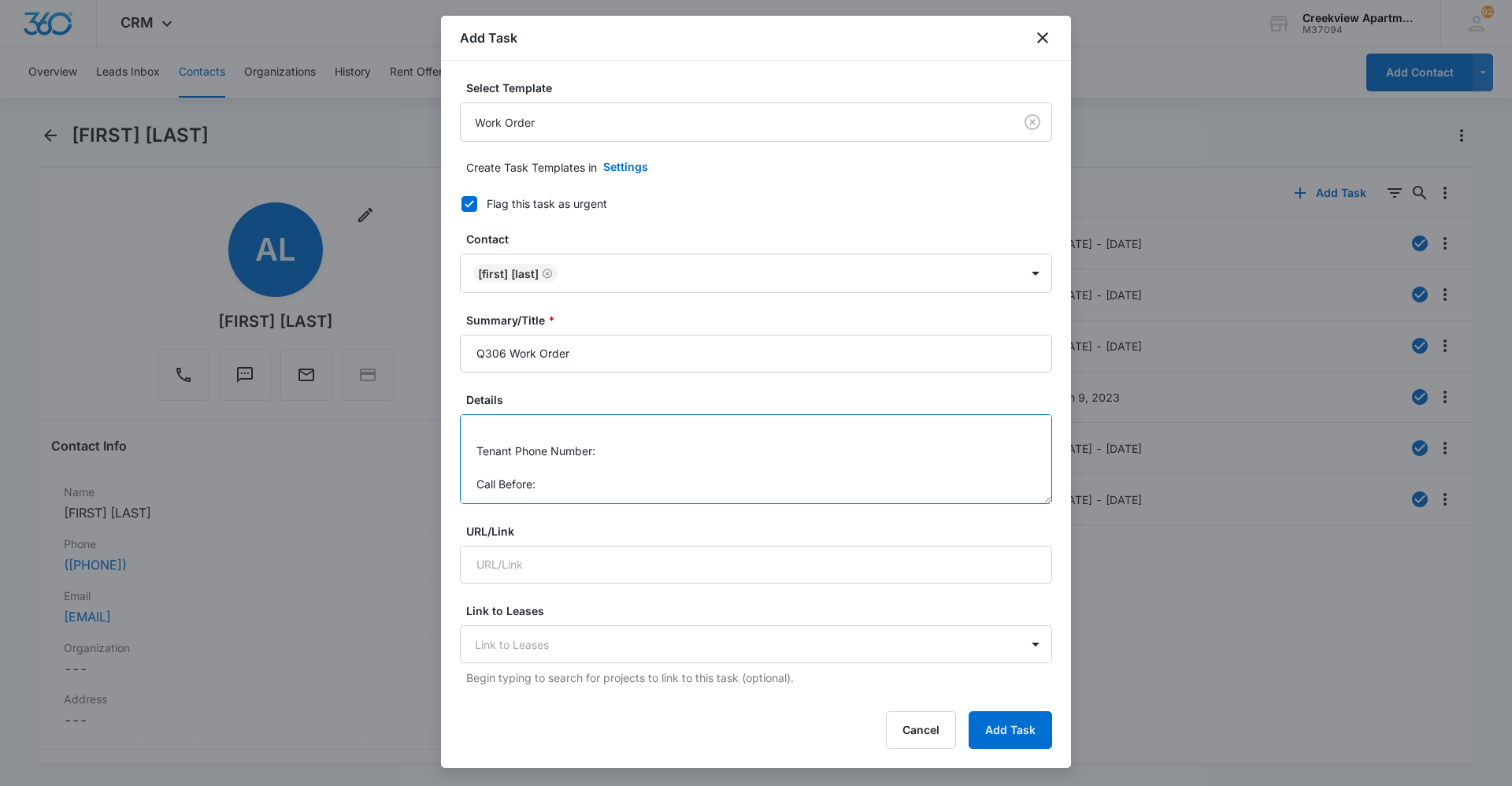 click on "Details: faulty smoke detector, changed batteries twice
Tenant Phone Number:
Call Before:" at bounding box center [756, 459] 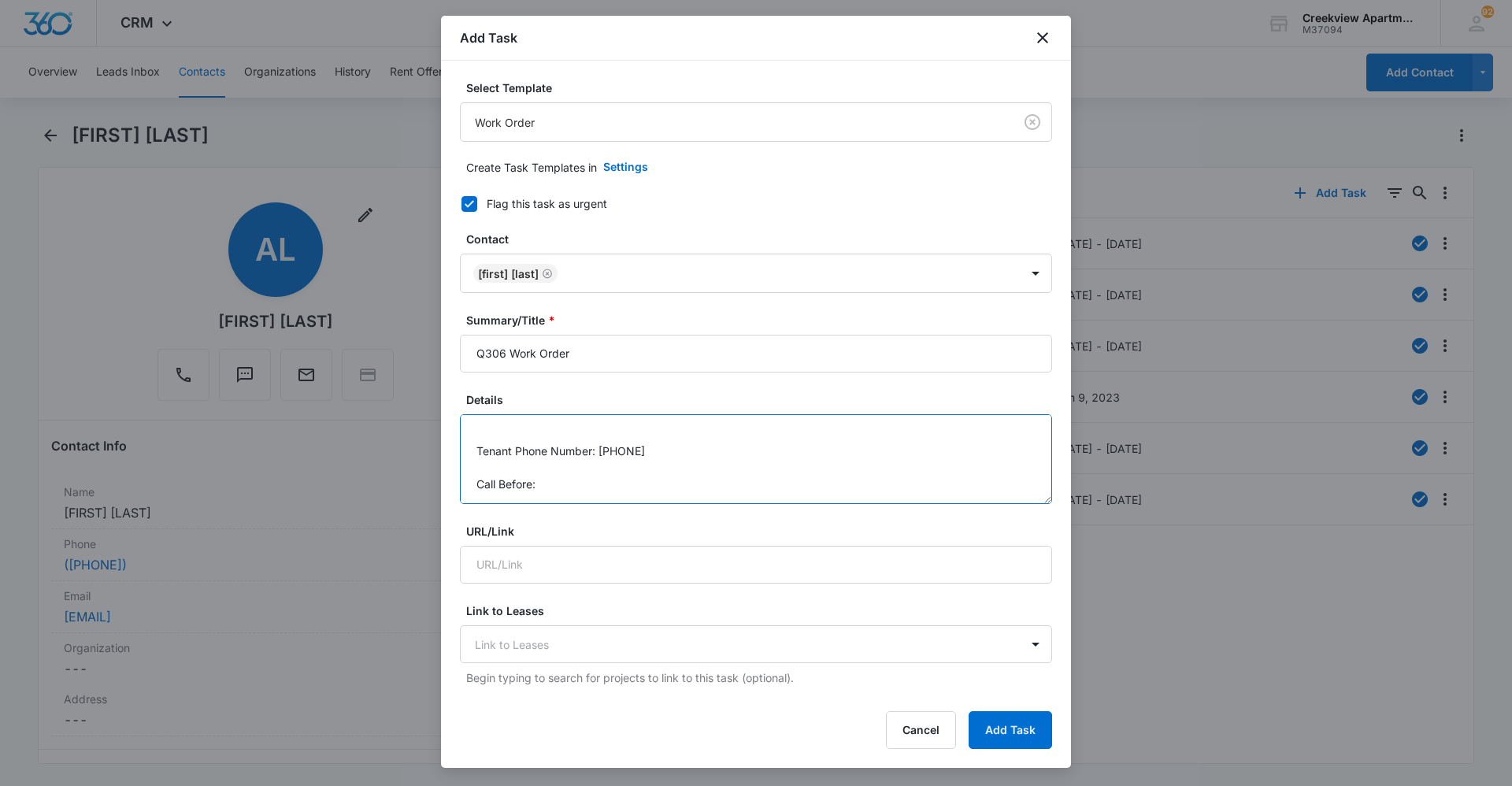 click on "Details: faulty smoke detector, changed batteries twice
Tenant Phone Number: [PHONE]
Call Before:" at bounding box center [756, 459] 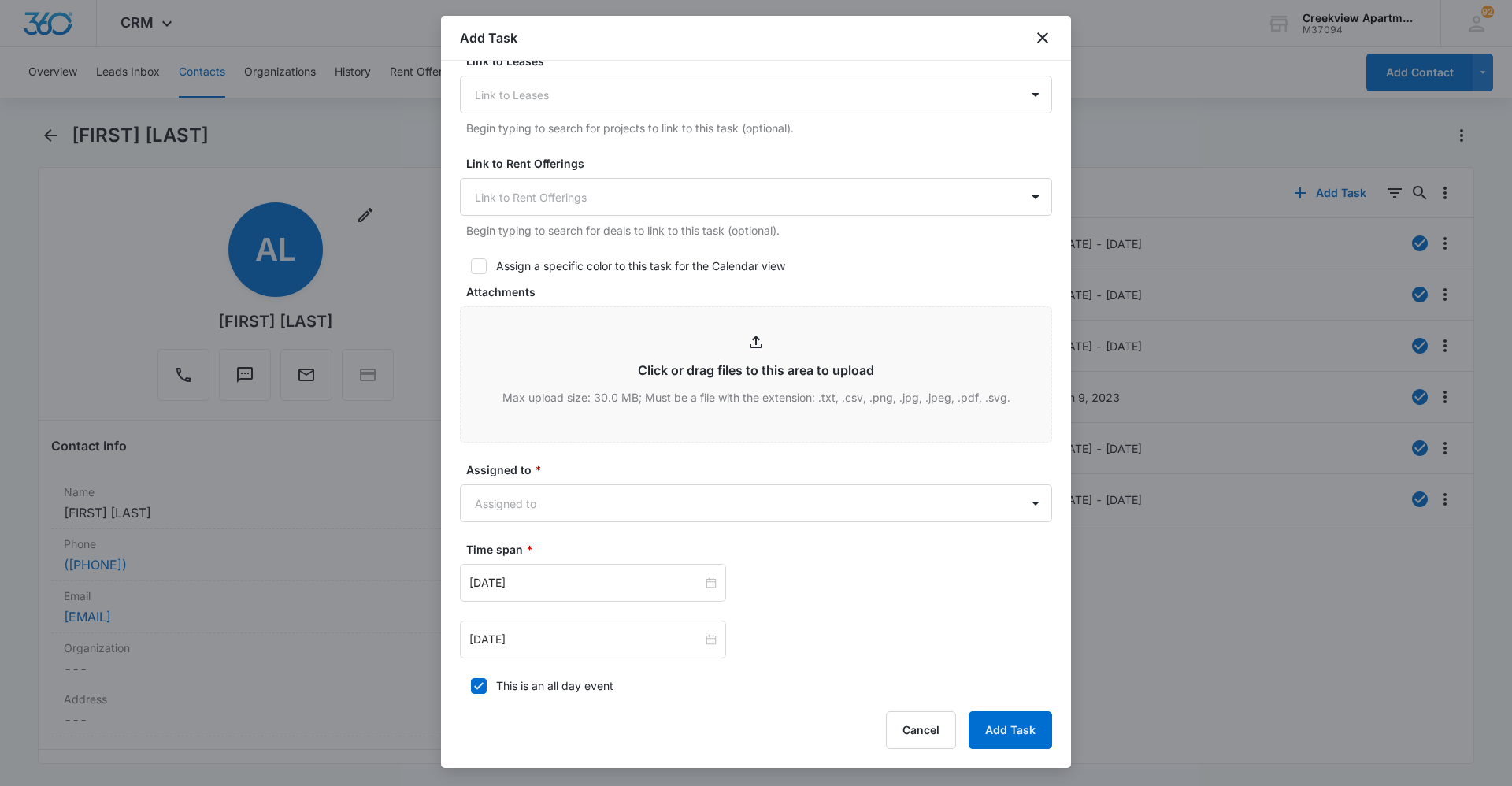 scroll, scrollTop: 551, scrollLeft: 0, axis: vertical 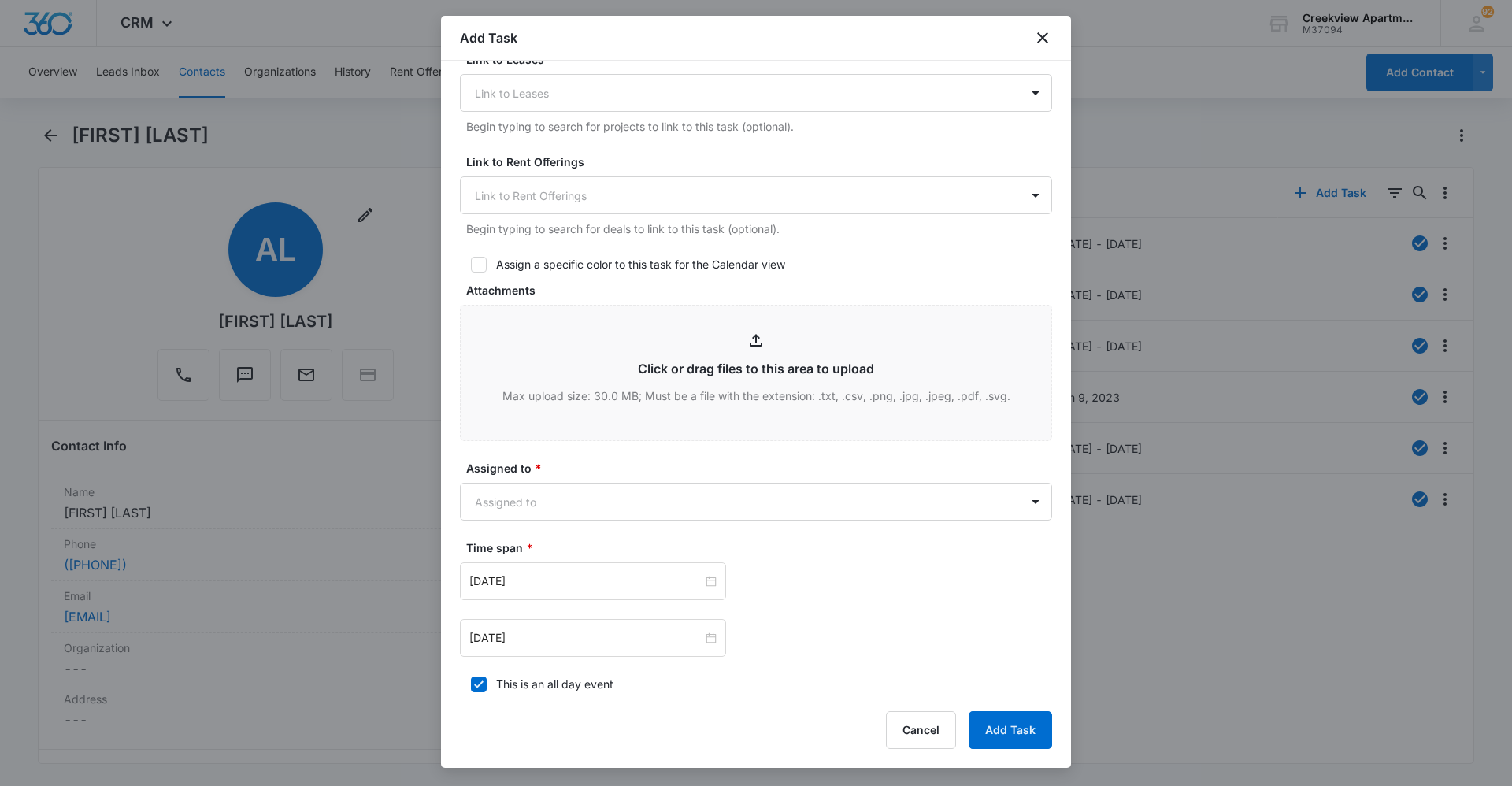 type on "Details: faulty smoke detector, changed batteries twice
Tenant Phone Number: [PHONE]
Call Before: Yes" 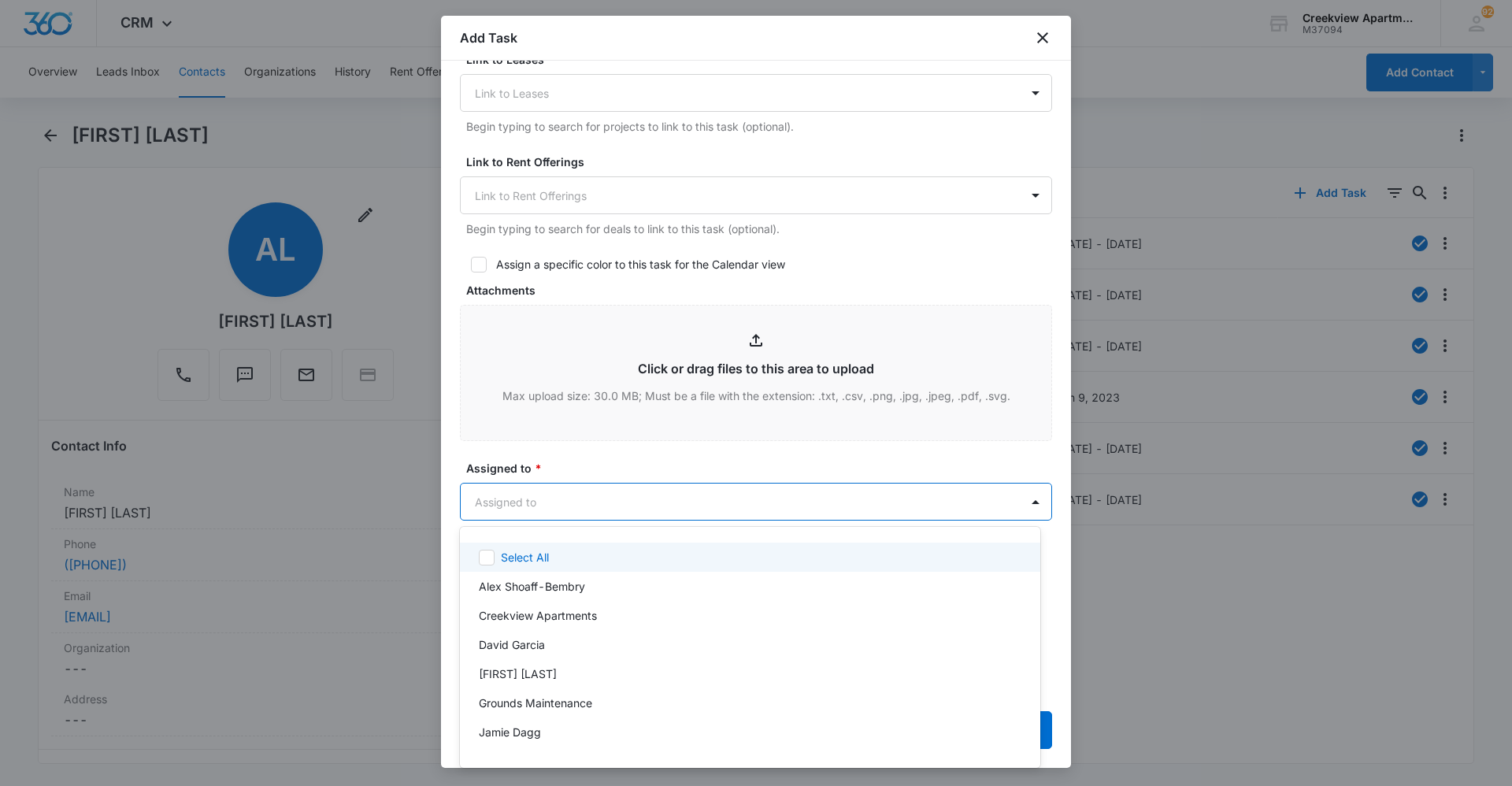 click on "CRM Apps Reputation Websites Forms CRM Email Social Content Ads Intelligence Files Brand Settings Creekview Apartments M37094 Your Accounts View All 92 KM [FIRST] [LAST] My Profile 92 Notifications Support Logout Terms & Conditions   •   Privacy Policy Overview Leads Inbox Contacts Organizations History Rent Offerings Leases Tasks Calendar Reports Settings Add Contact [FIRST] [LAST]   Remove AL [FIRST] [LAST]   Contact Info Name Cancel Save Changes [FIRST] [LAST]   Phone Cancel Save Changes ([PHONE]) Email Cancel Save Changes [NAME]@[DOMAIN] Organization Cancel Save Changes --- Address Cancel Save Changes --- Details Source Cancel Save Changes Default Contact Type Cancel Save Changes Current Resident Contact Status Cancel Save Changes Current Resident Assigned To Cancel Save Changes --- Tags Cancel Save Changes --- Next Contact Date Cancel Save Changes --- Color Tag Current Color: Cancel Save Changes Payments ID ID [NUMBER] Created [DATE] at [TIME]" at bounding box center (756, 393) 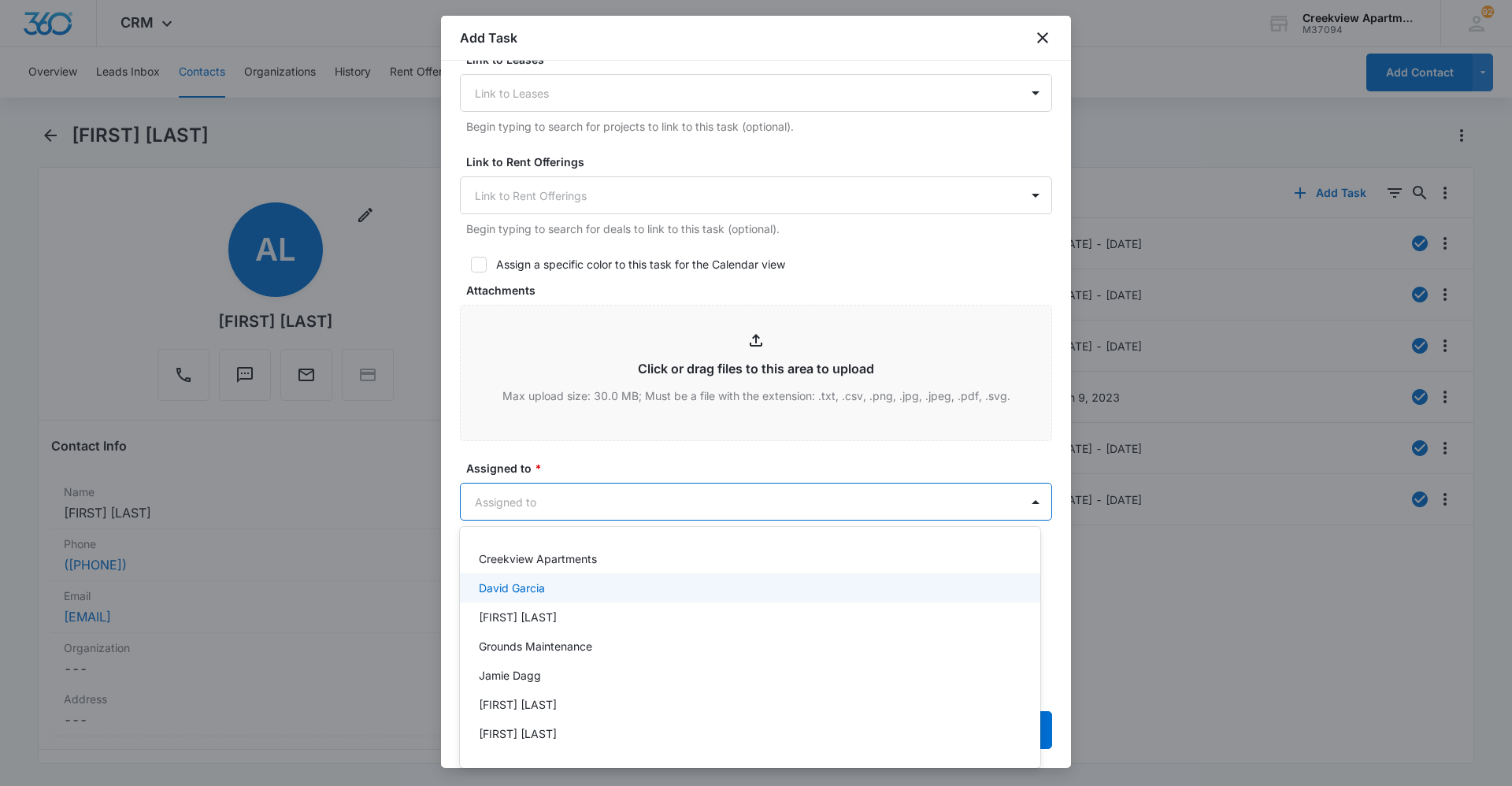 scroll, scrollTop: 79, scrollLeft: 0, axis: vertical 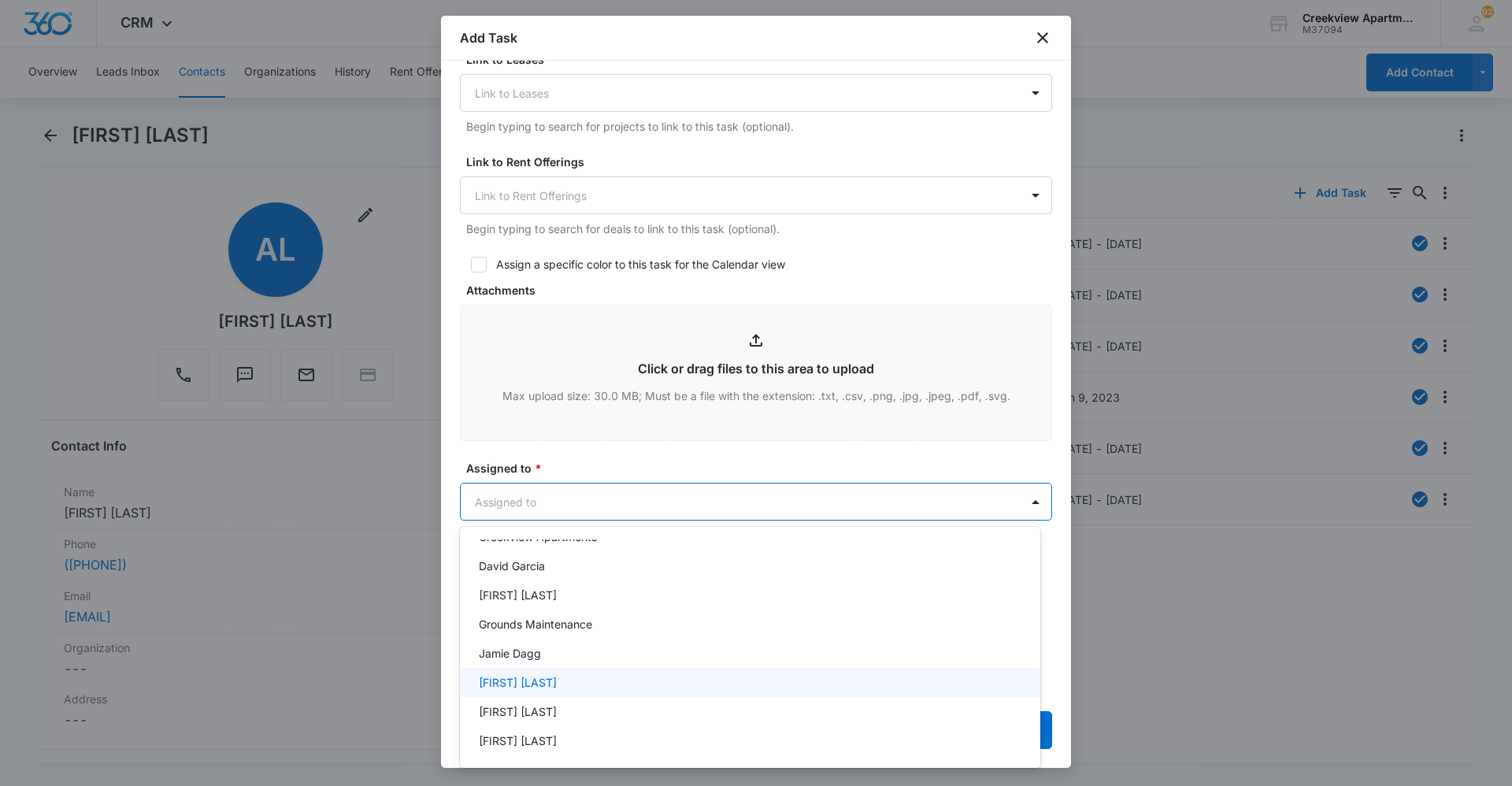 click on "[FIRST] [LAST]" at bounding box center [748, 682] 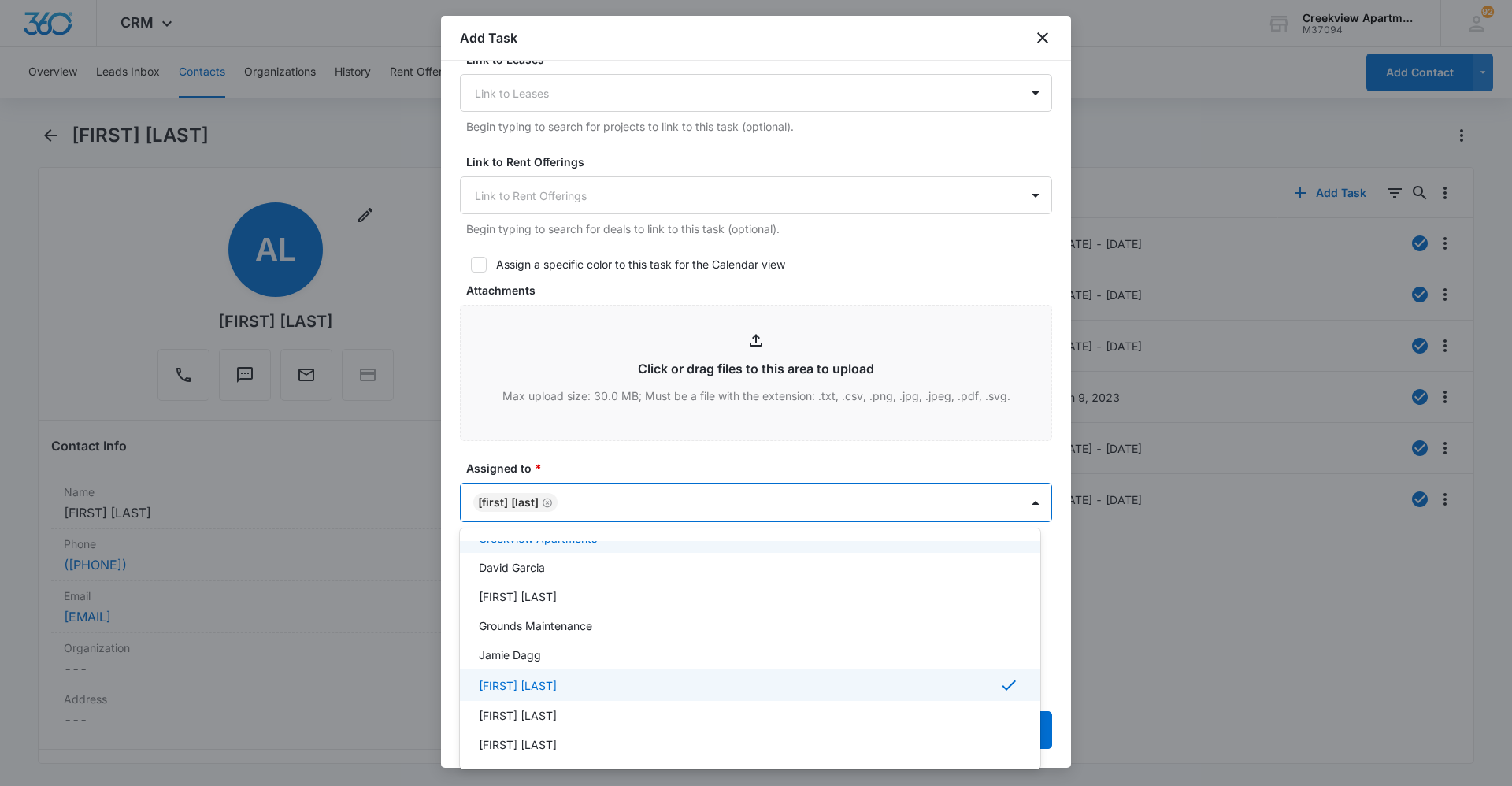 click at bounding box center (756, 393) 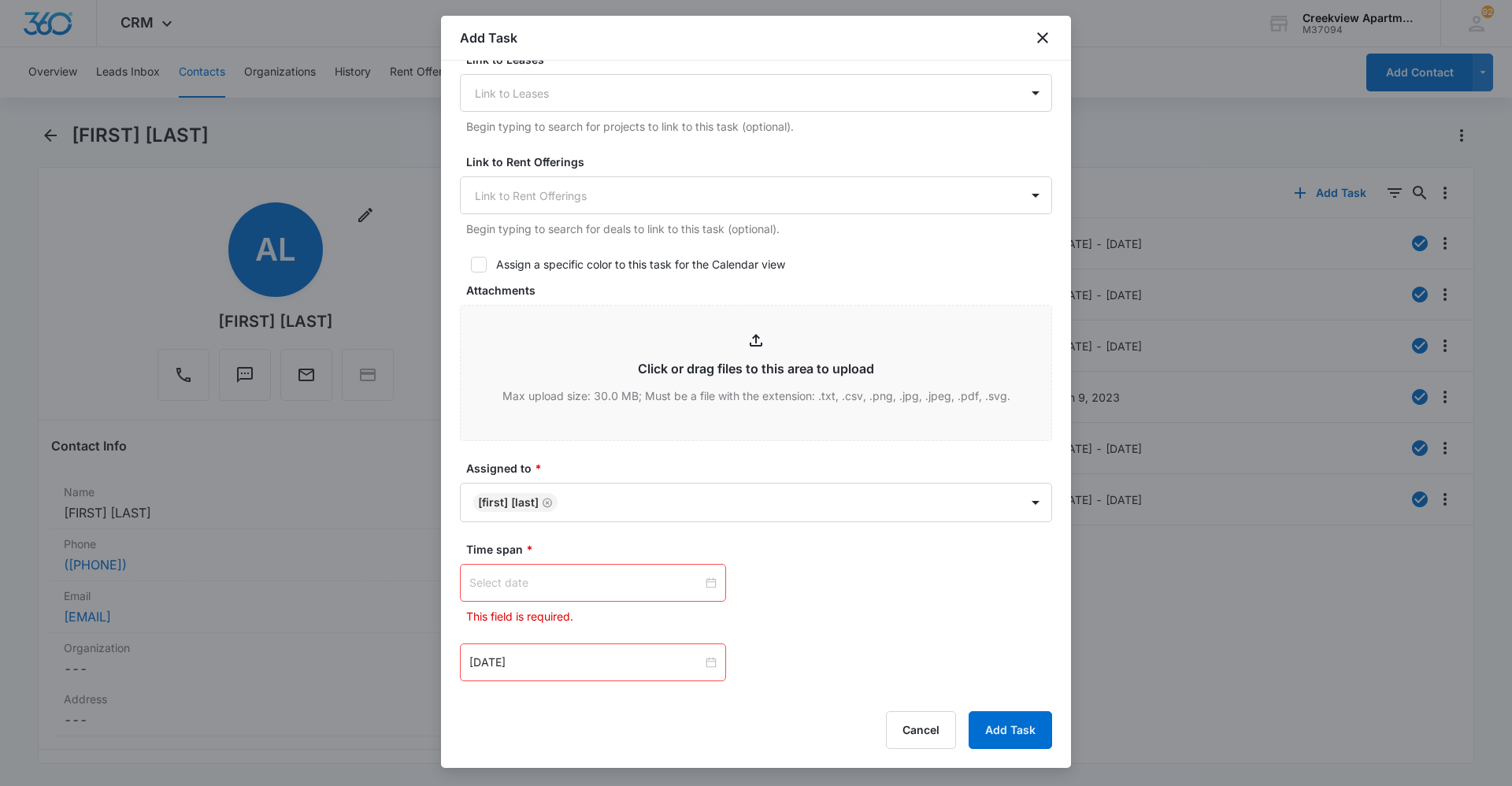 click at bounding box center (593, 583) 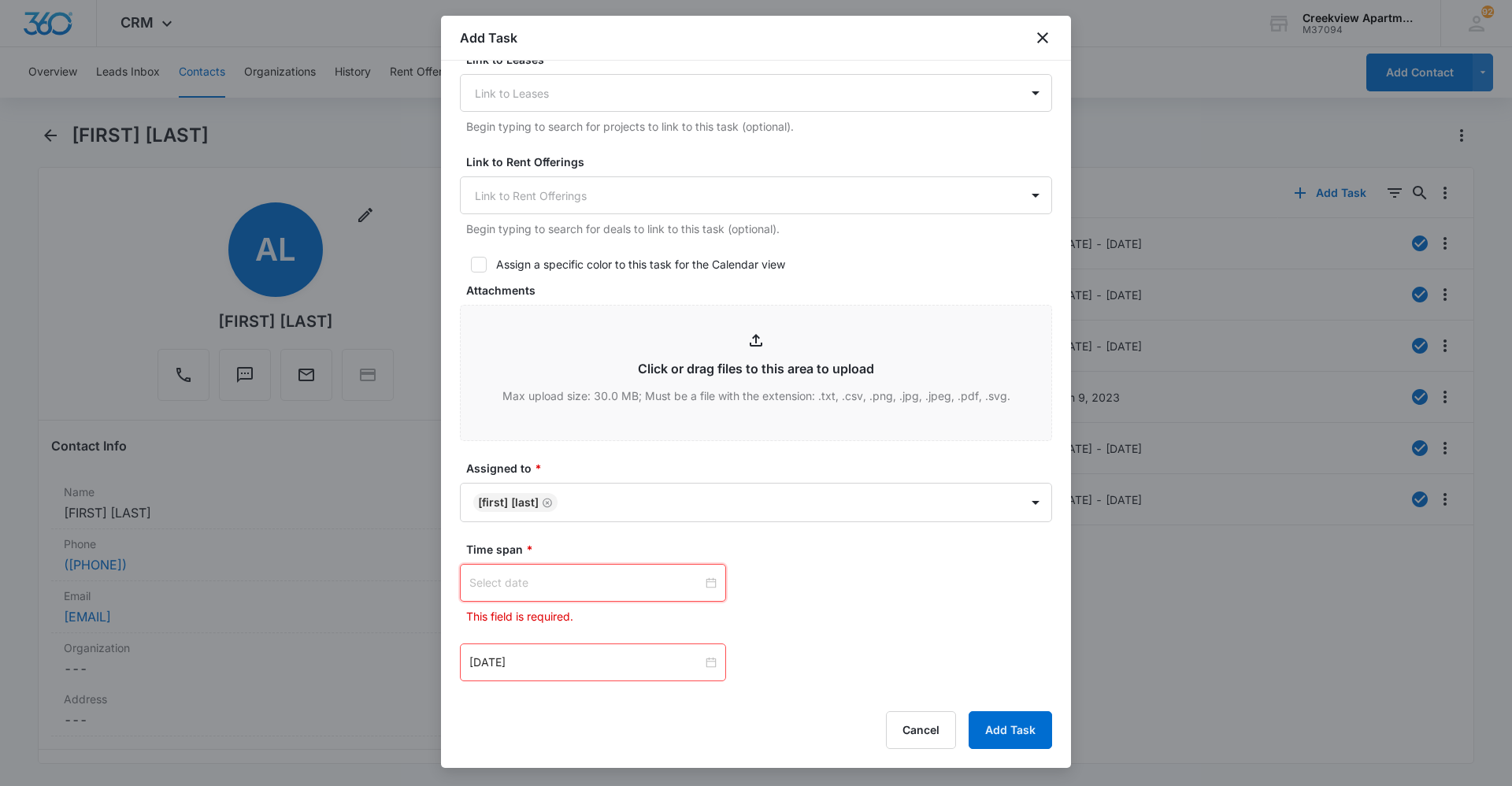 click at bounding box center [586, 583] 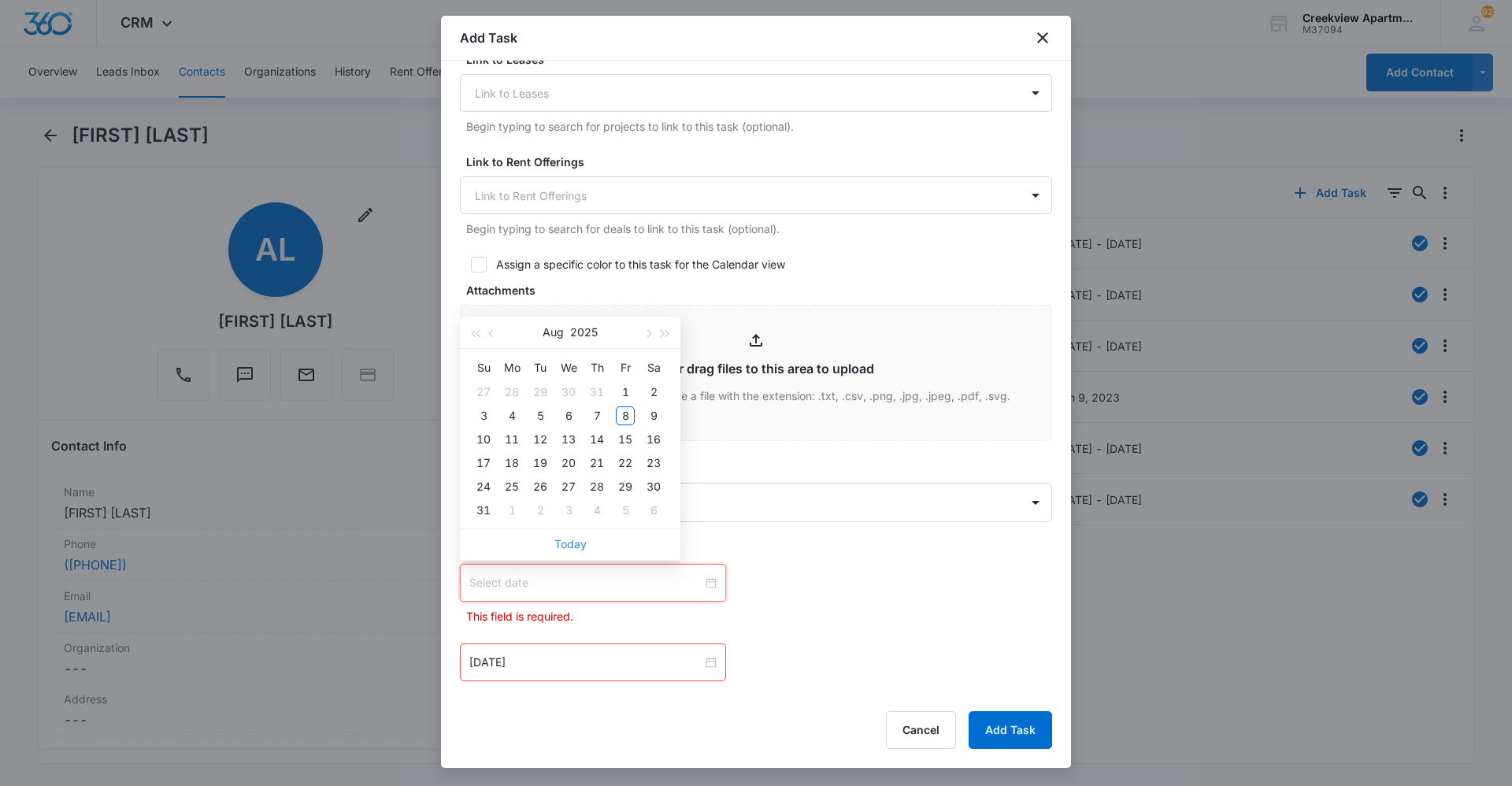 click on "Today" at bounding box center [570, 543] 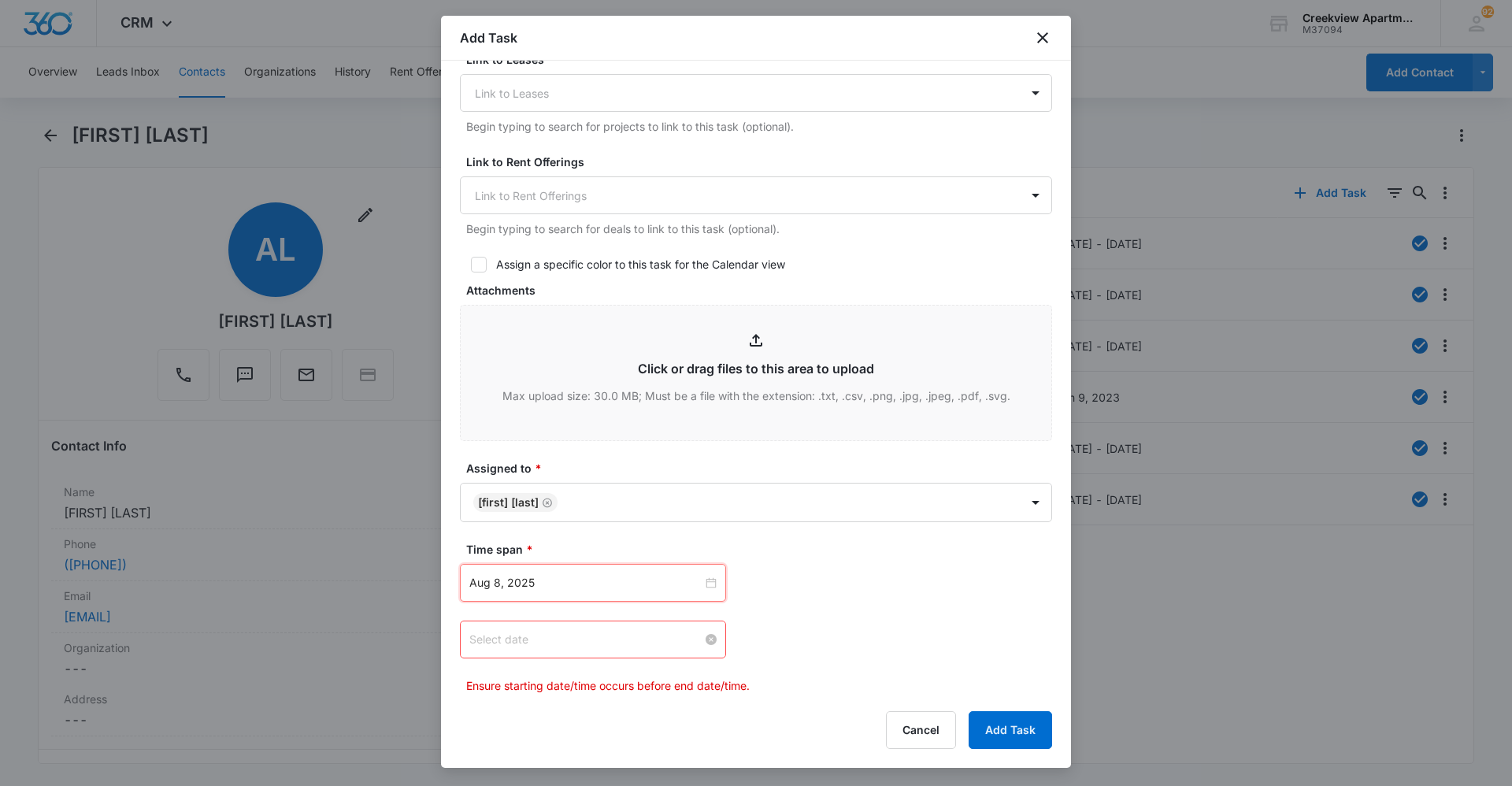 click at bounding box center [586, 640] 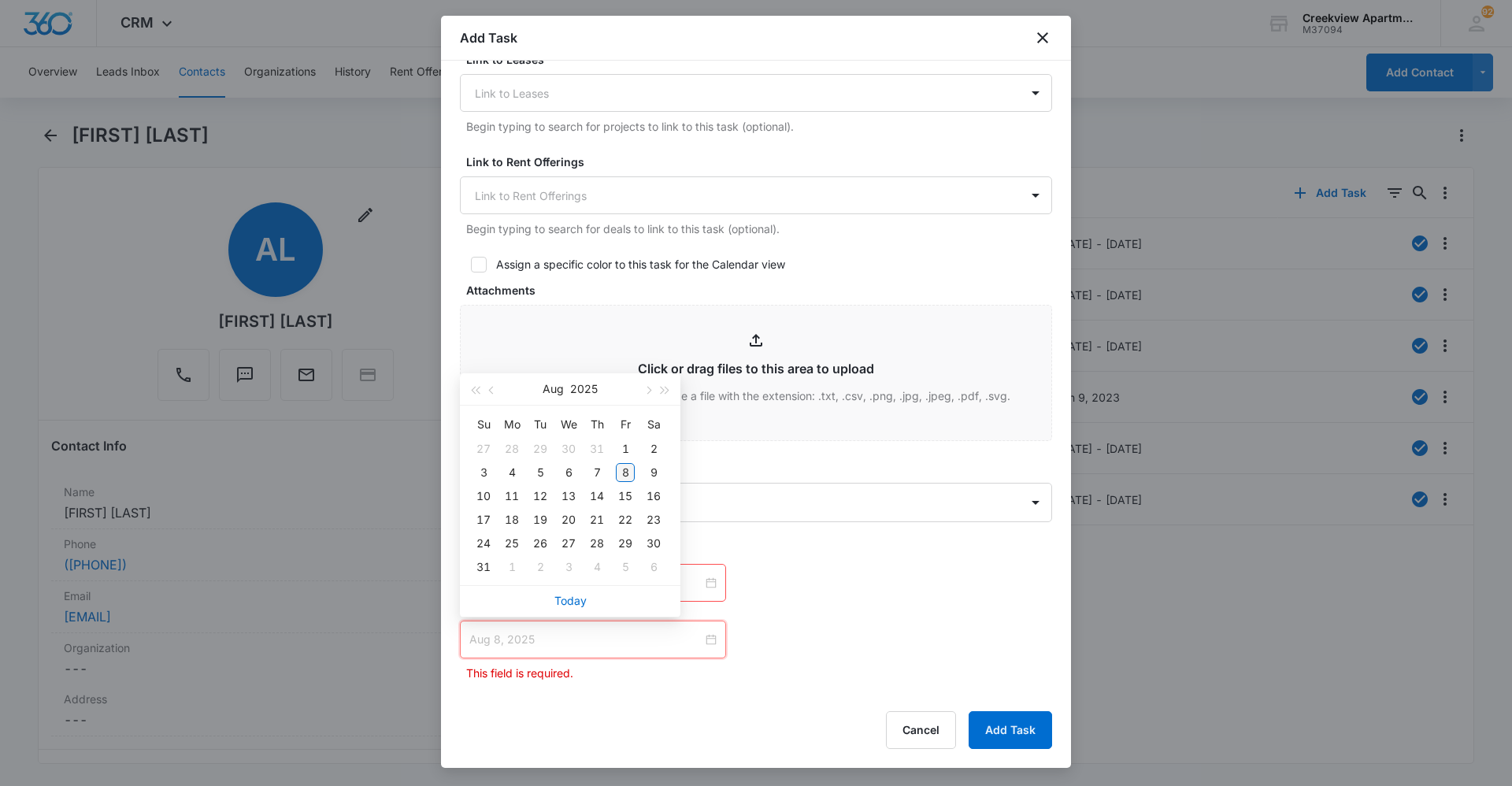 click on "8" at bounding box center [625, 473] 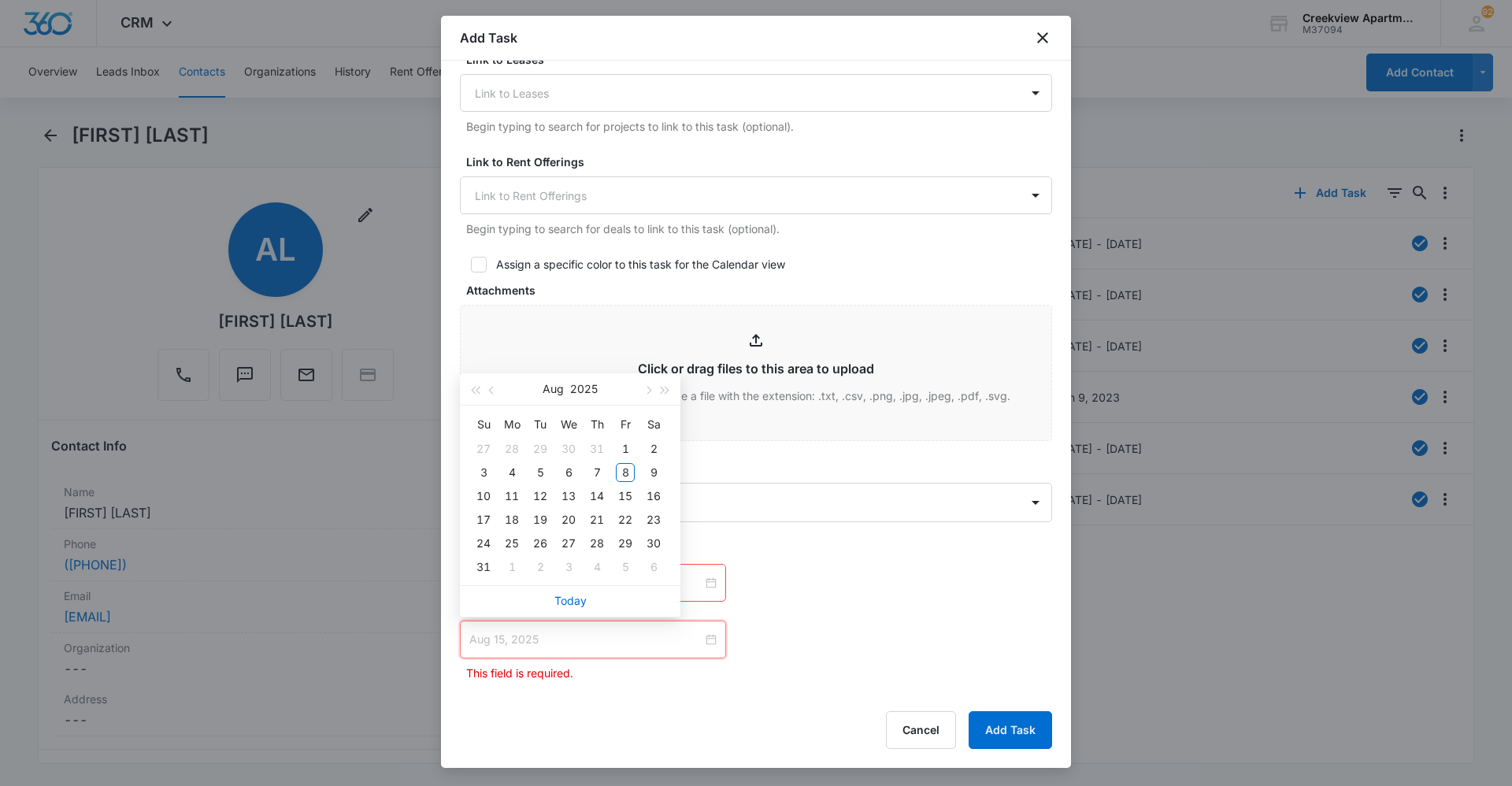 type on "Aug 8, 2025" 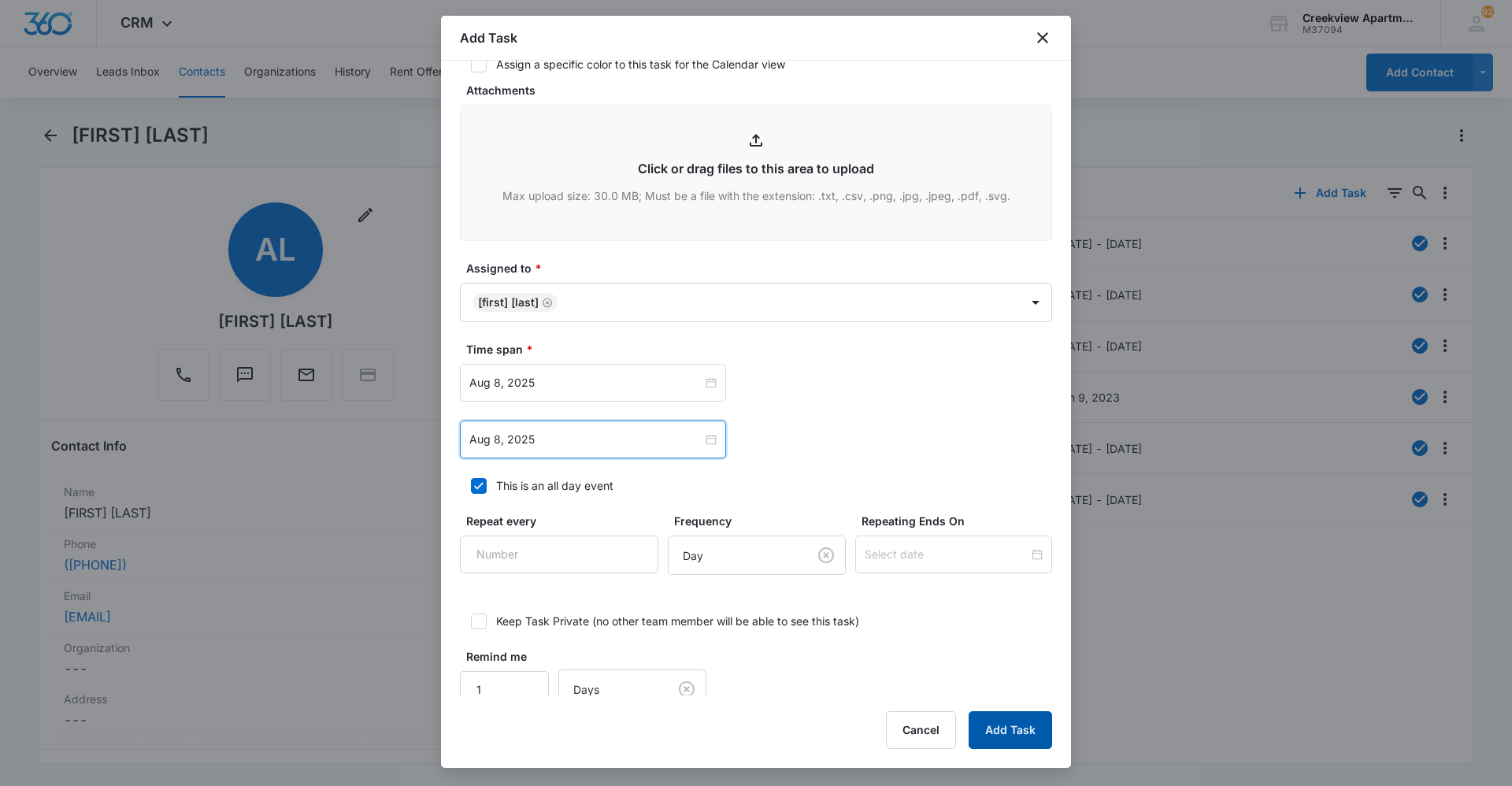 scroll, scrollTop: 784, scrollLeft: 0, axis: vertical 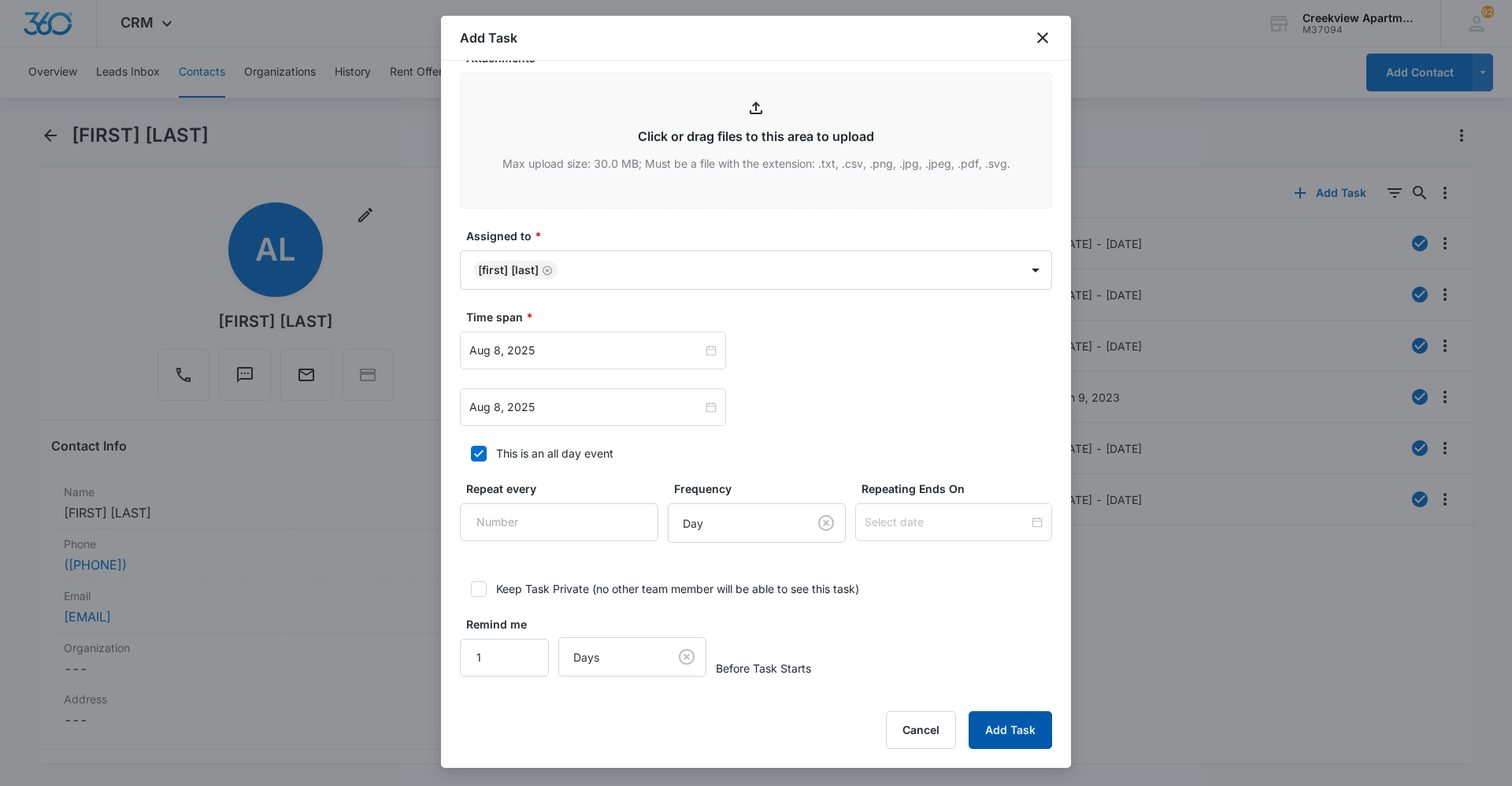 click on "Add Task" at bounding box center [1010, 730] 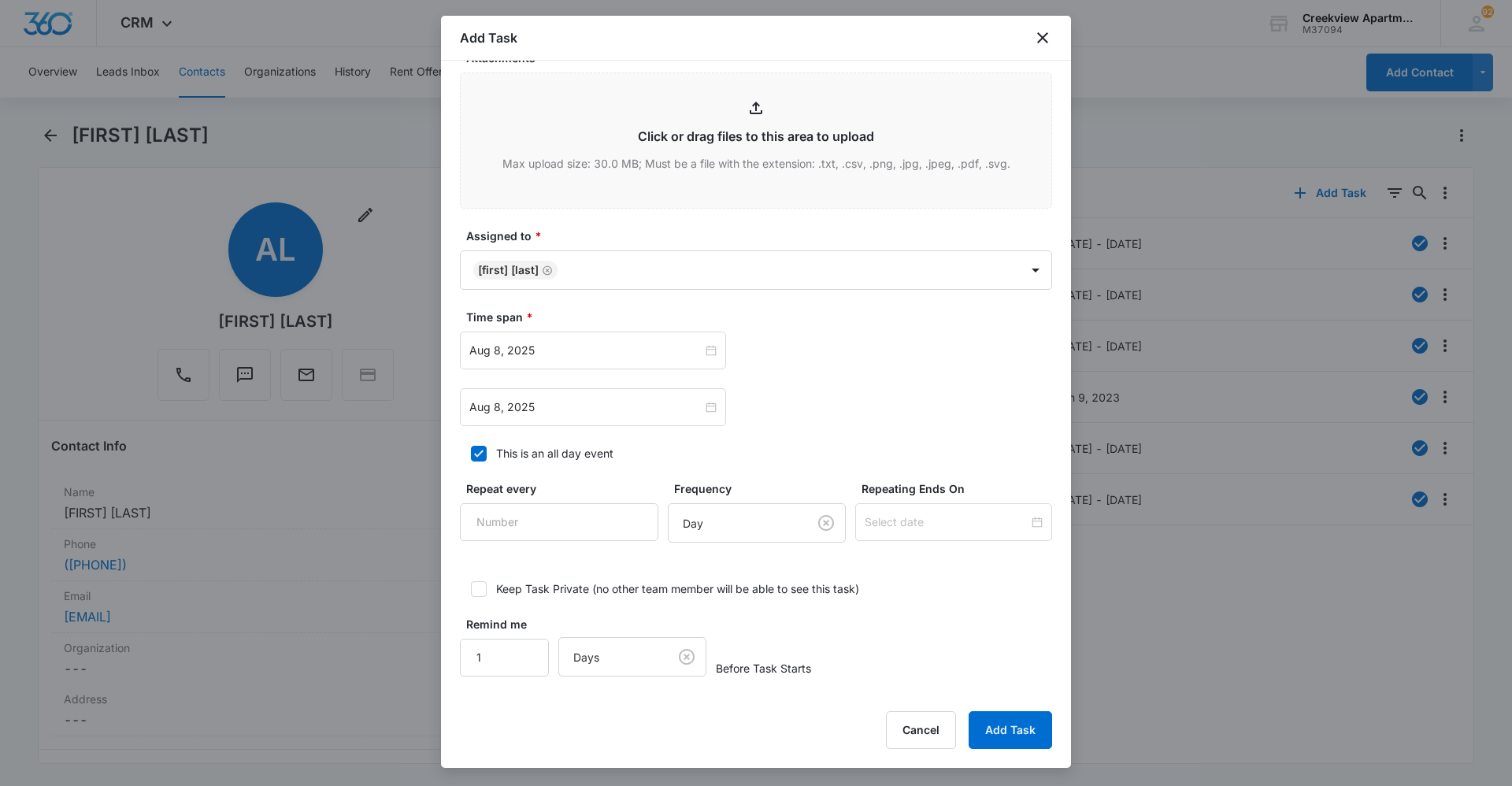 scroll, scrollTop: 0, scrollLeft: 0, axis: both 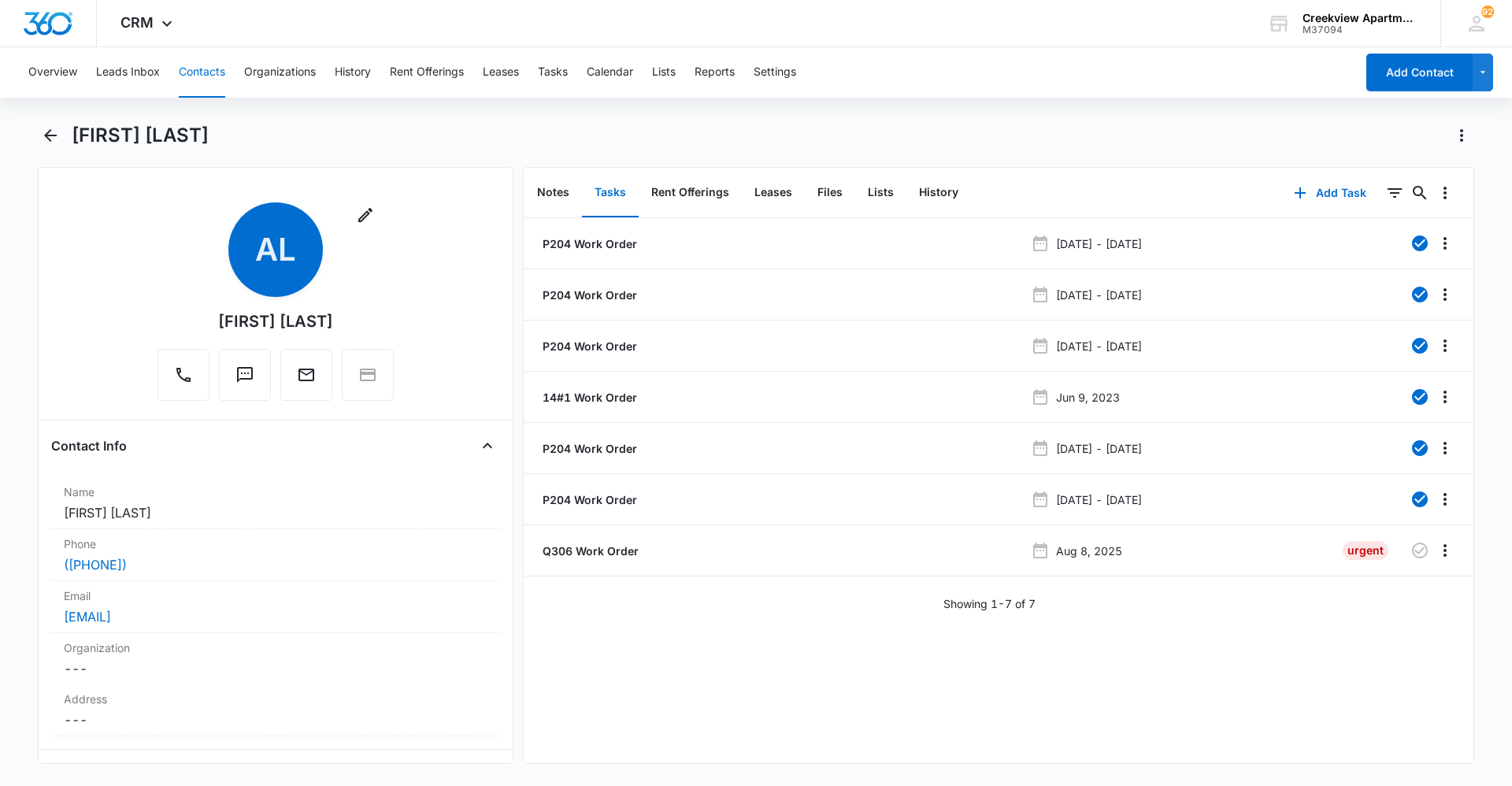 drag, startPoint x: 646, startPoint y: 718, endPoint x: 609, endPoint y: 716, distance: 37.054015 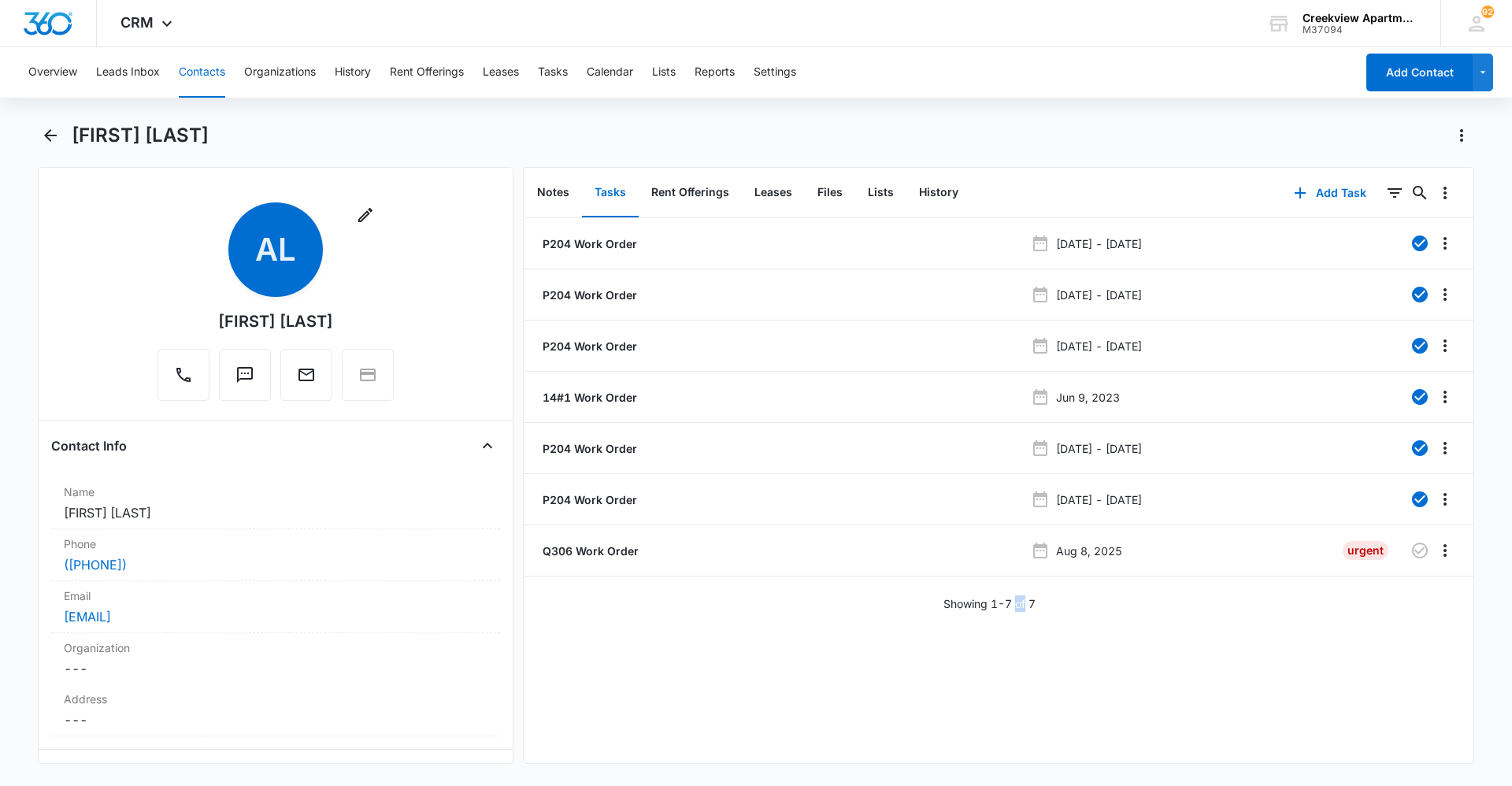 click on "Showing   1-7   of   7" at bounding box center (989, 603) 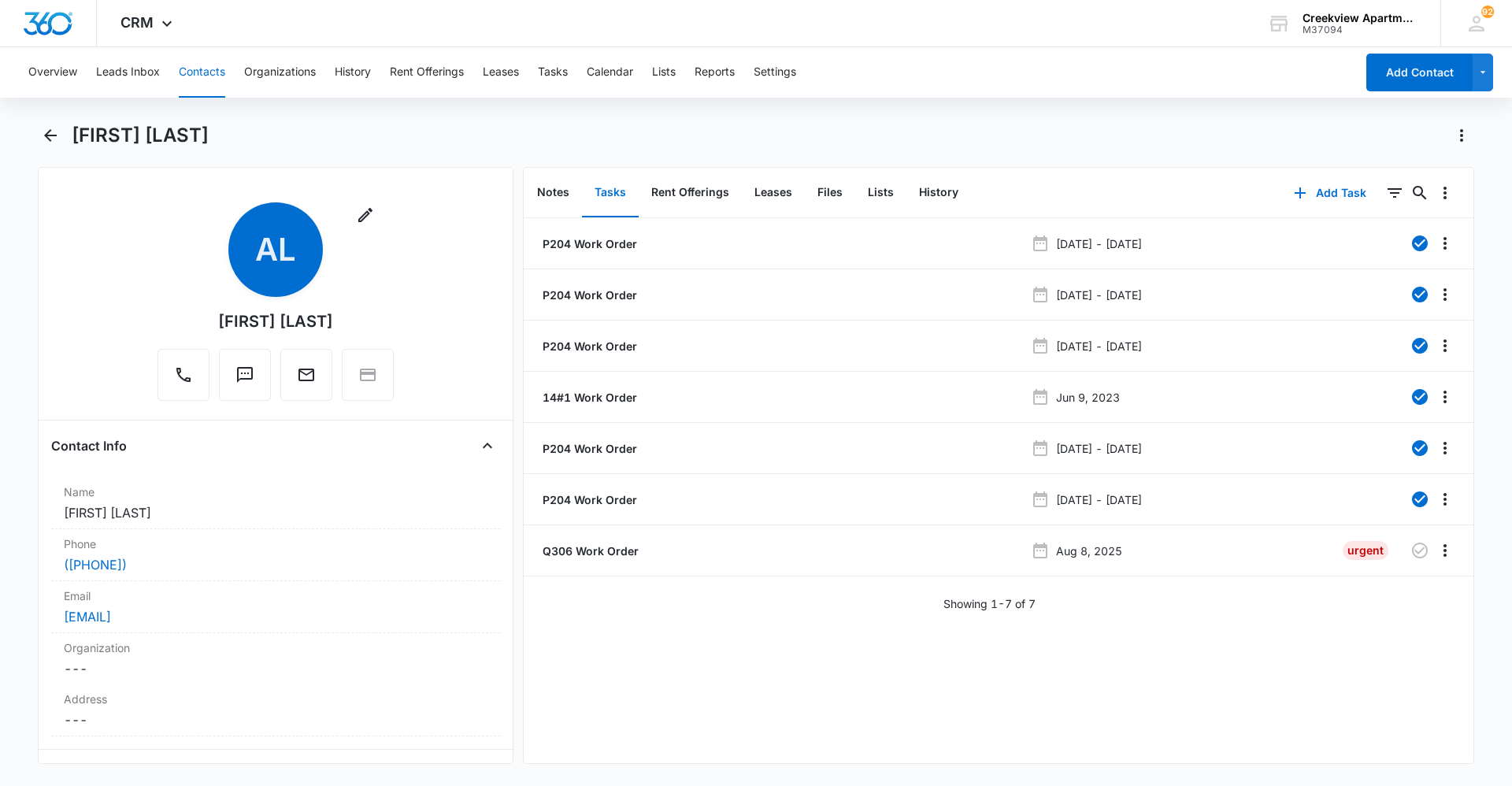 click on "[UNIT] Work Order [DATE] - [DATE] [UNIT] Work Order [DATE] - [DATE] [UNIT] Work Order [DATE] - [DATE] [NUMBER]#[NUMBER] Work Order [DATE] [UNIT] Work Order [DATE] - [DATE] [UNIT] Work Order [DATE] - [DATE] [UNIT] Work Order [DATE] Urgent Showing   1-7   of   7" at bounding box center (999, 491) 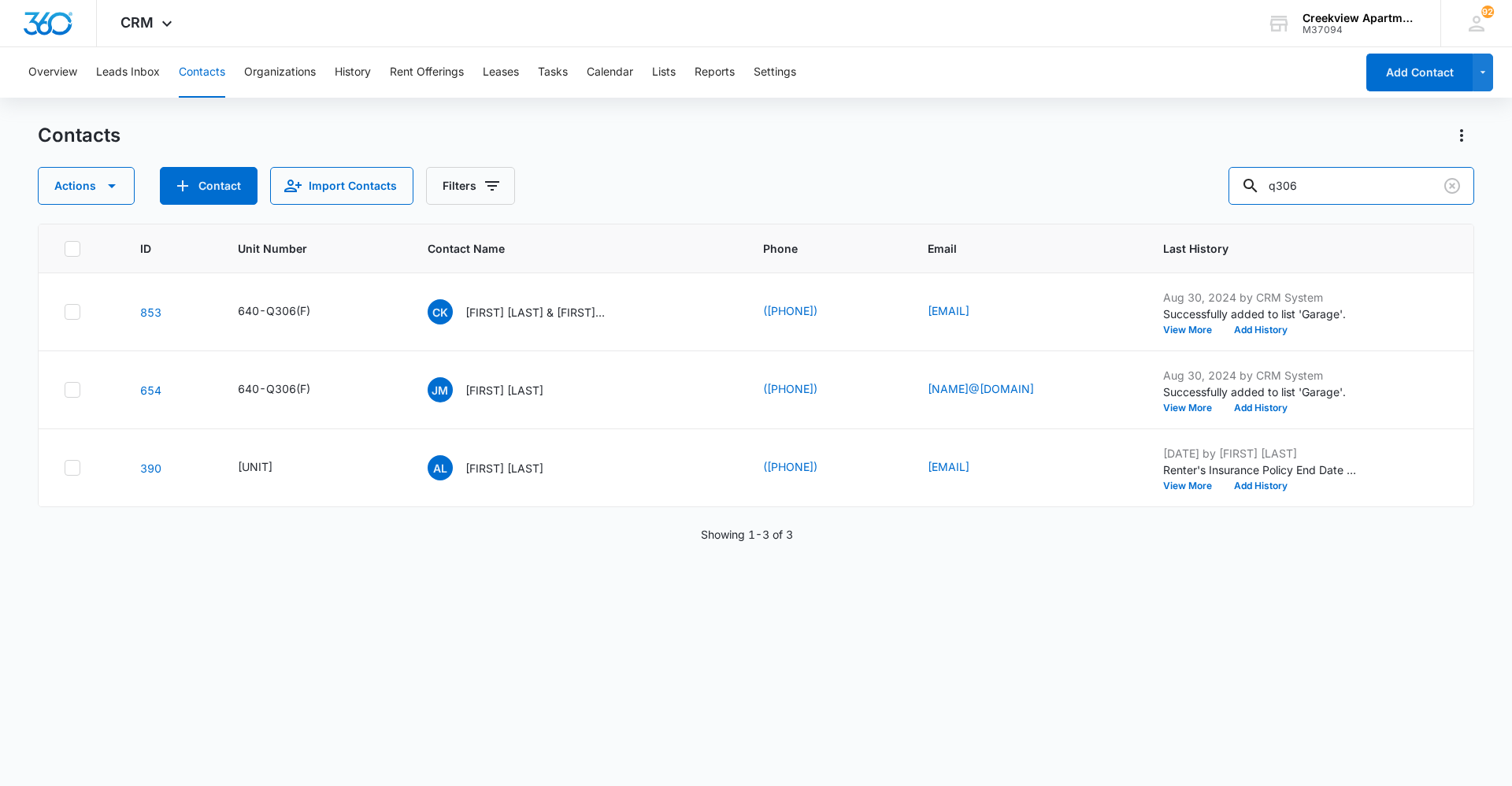 drag, startPoint x: 1323, startPoint y: 191, endPoint x: 1210, endPoint y: 191, distance: 113 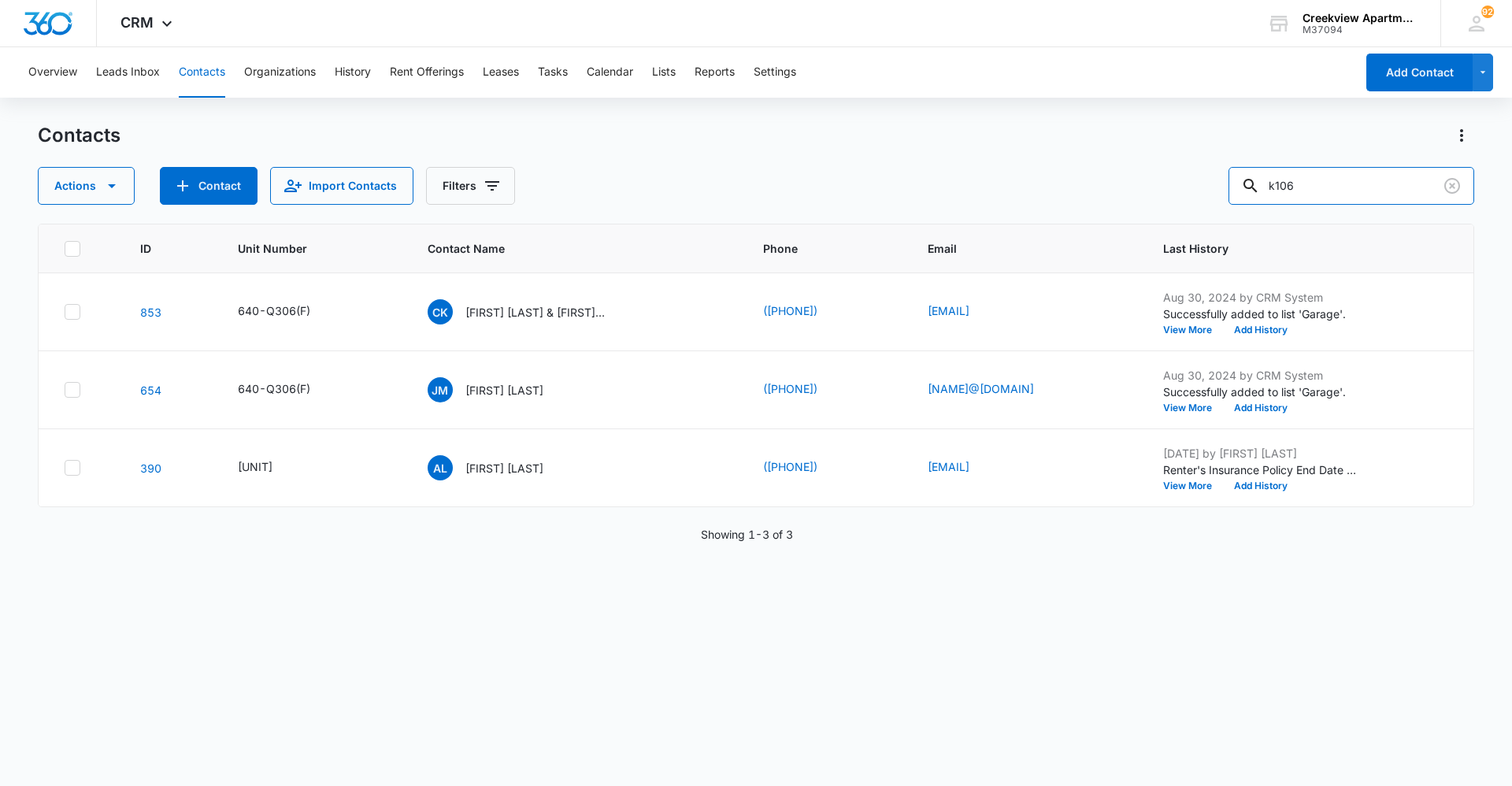 type on "k106" 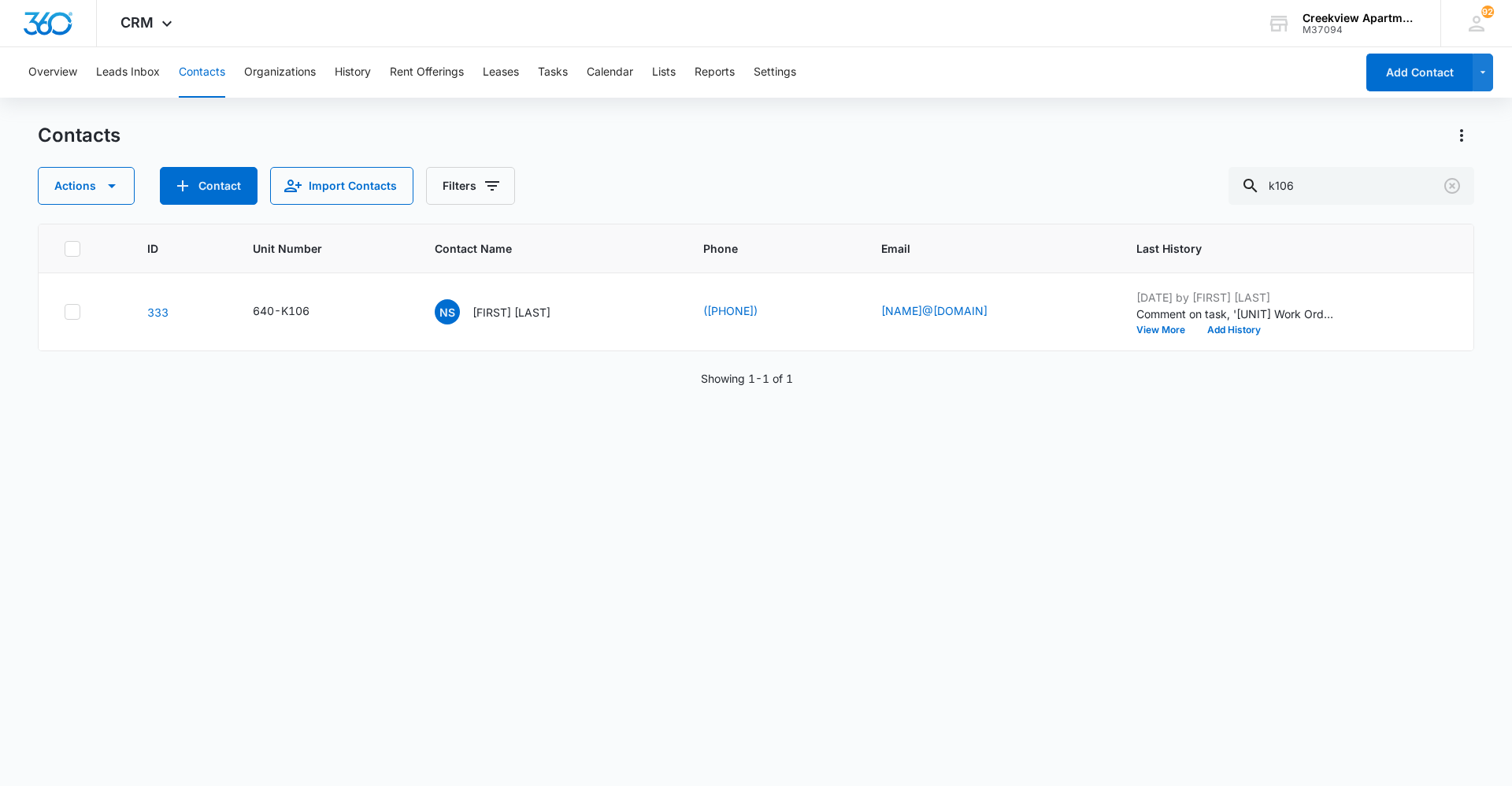 click on "ID Unit Number Contact Name Phone Email Last History 333 640-K106 NS [FIRST] [LAST] ([PHONE]) [EMAIL] Mar 17, 2025 by [FIRST] [LAST] Comment on task, 'K106 Work Order'
"Replaced combo alarm, replaced battery in bedroom smoke alarm " View More Add History Showing   1-1   of   1" at bounding box center (756, 495) 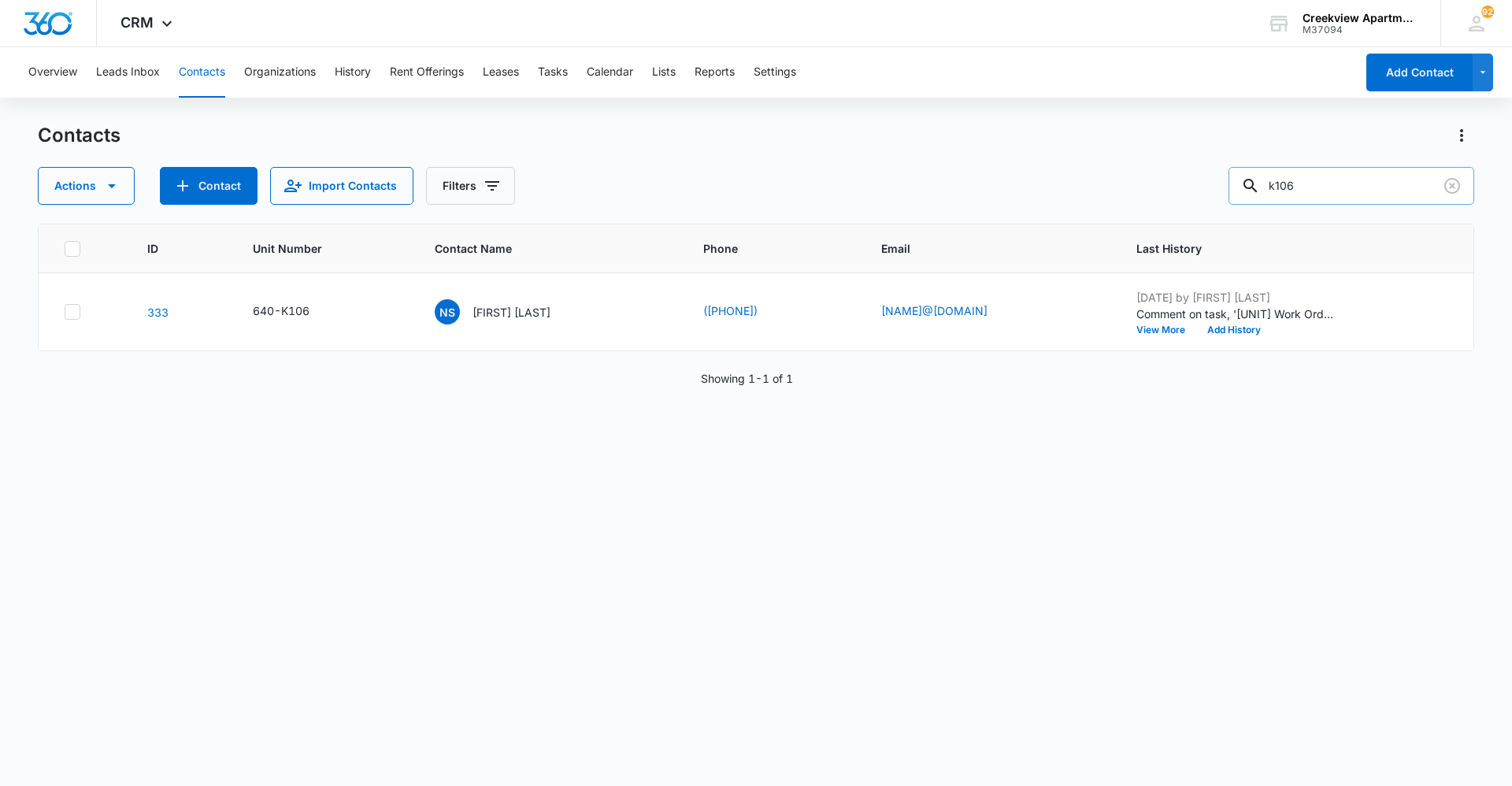 drag, startPoint x: 1346, startPoint y: 184, endPoint x: 1273, endPoint y: 184, distance: 73 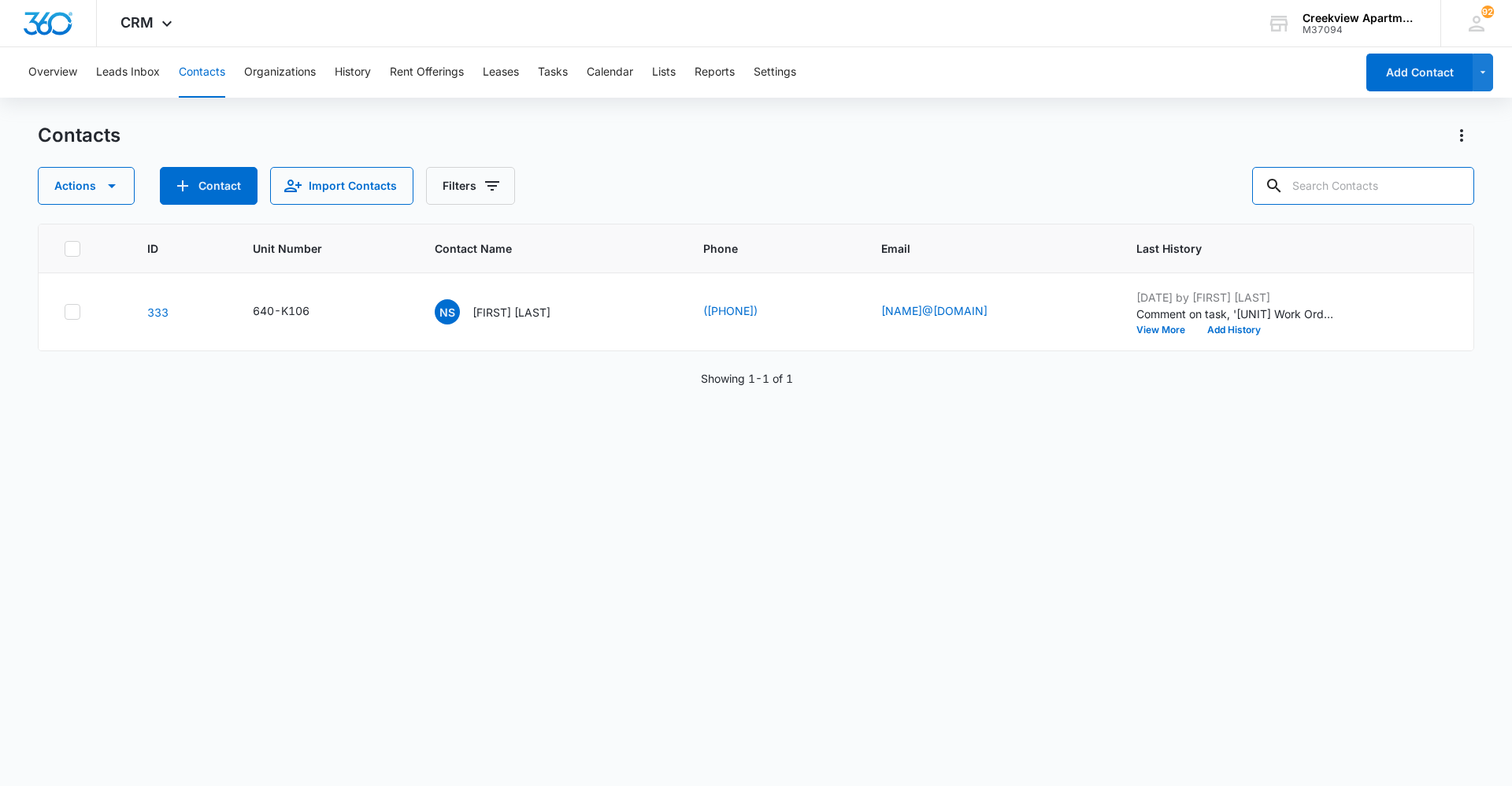 type 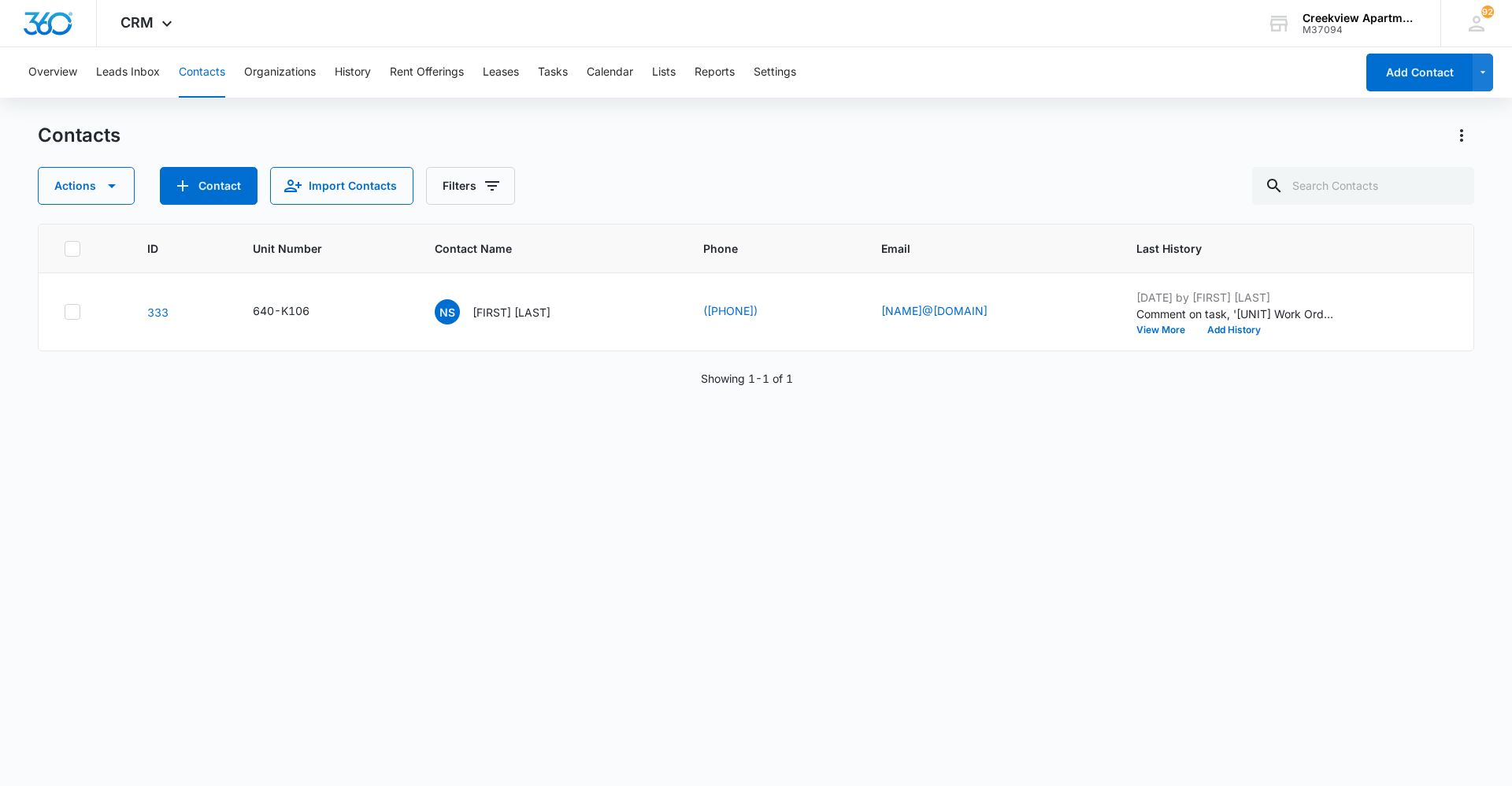 drag, startPoint x: 1167, startPoint y: 151, endPoint x: 1157, endPoint y: 144, distance: 12.206556 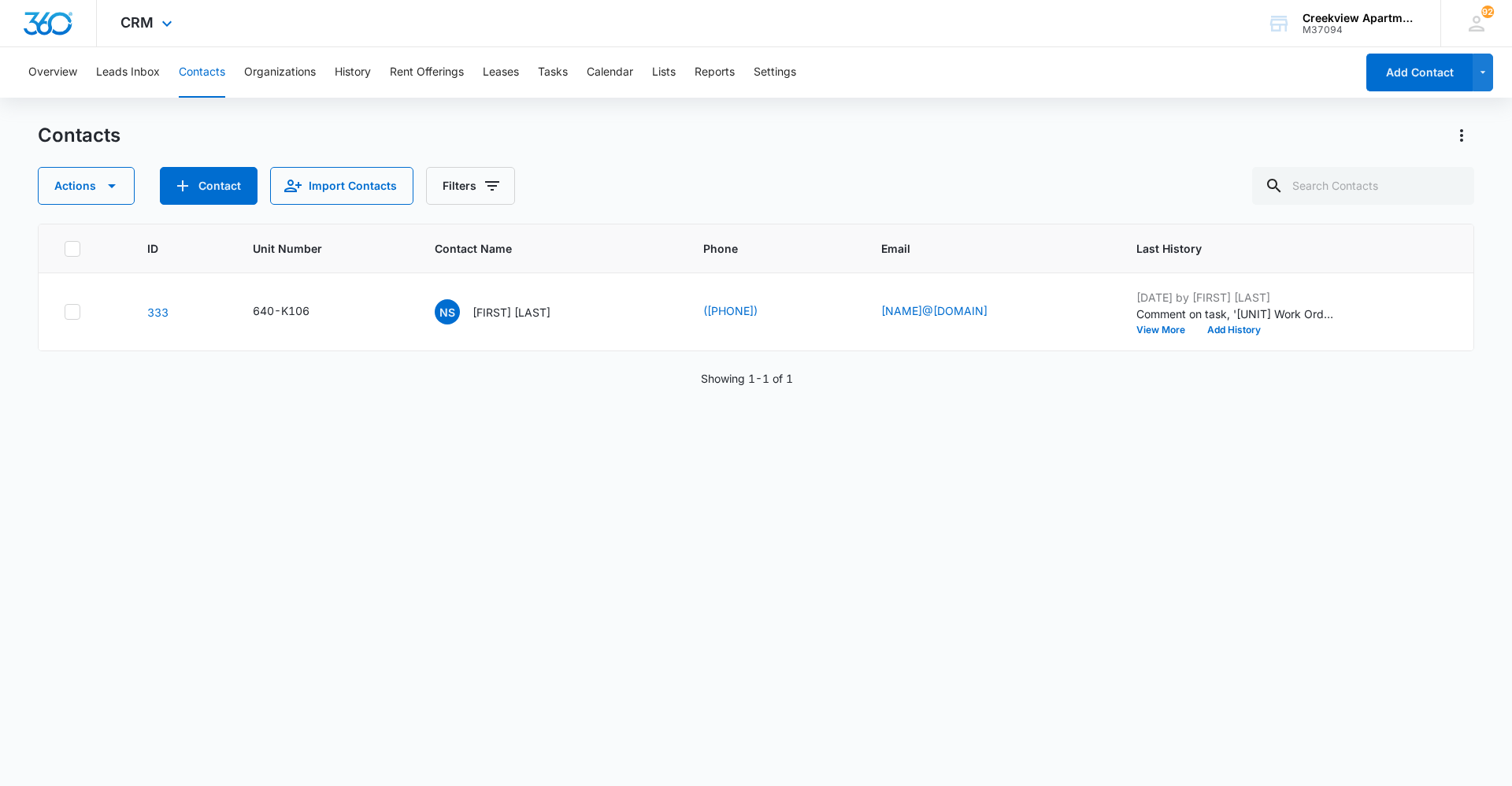 click on "CRM Apps Reputation Websites Forms CRM Email Social Content Ads Intelligence Files Brand Settings Creekview Apartments M37094 Your Accounts View All 92 KM [FIRST] [LAST] cvmanager@[DOMAIN].com My Profile 92 Notifications Support Logout Terms & Conditions   •   Privacy Policy" at bounding box center (756, 24) 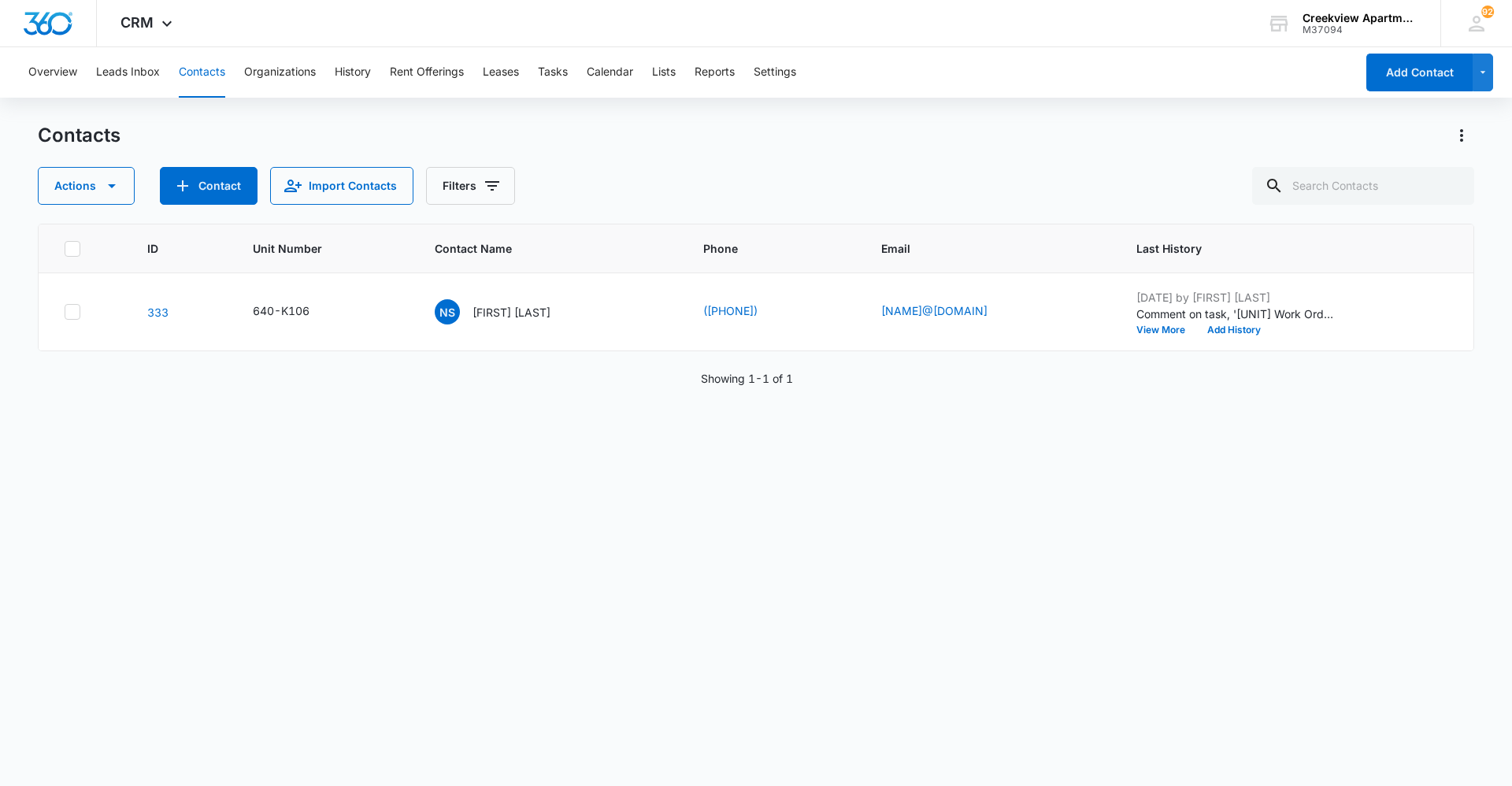 click on "ID Unit Number Contact Name Phone Email Last History 333 640-K106 NS [FIRST] [LAST] ([PHONE]) [EMAIL] Mar 17, 2025 by [FIRST] [LAST] Comment on task, 'K106 Work Order'
"Replaced combo alarm, replaced battery in bedroom smoke alarm " View More Add History Showing   1-1   of   1" at bounding box center [756, 495] 